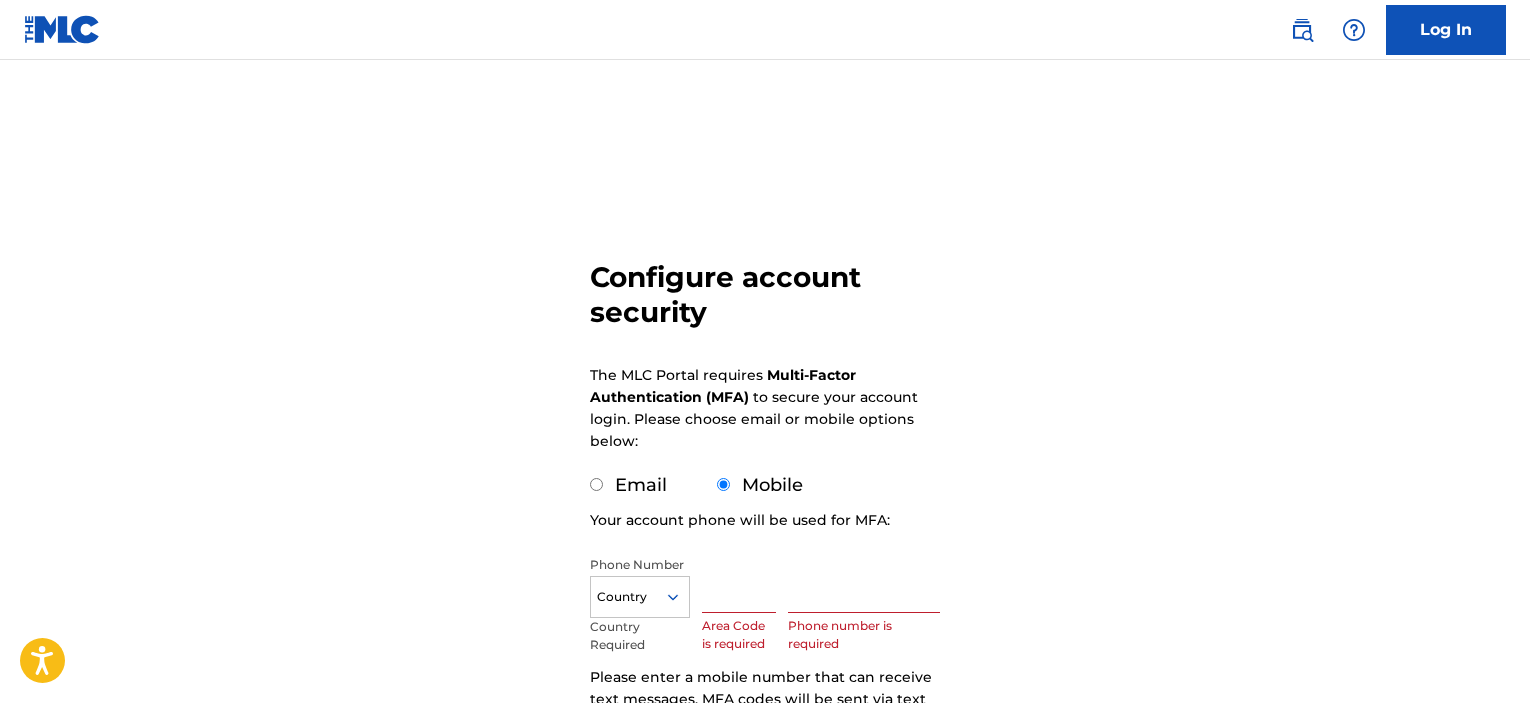 scroll, scrollTop: 0, scrollLeft: 0, axis: both 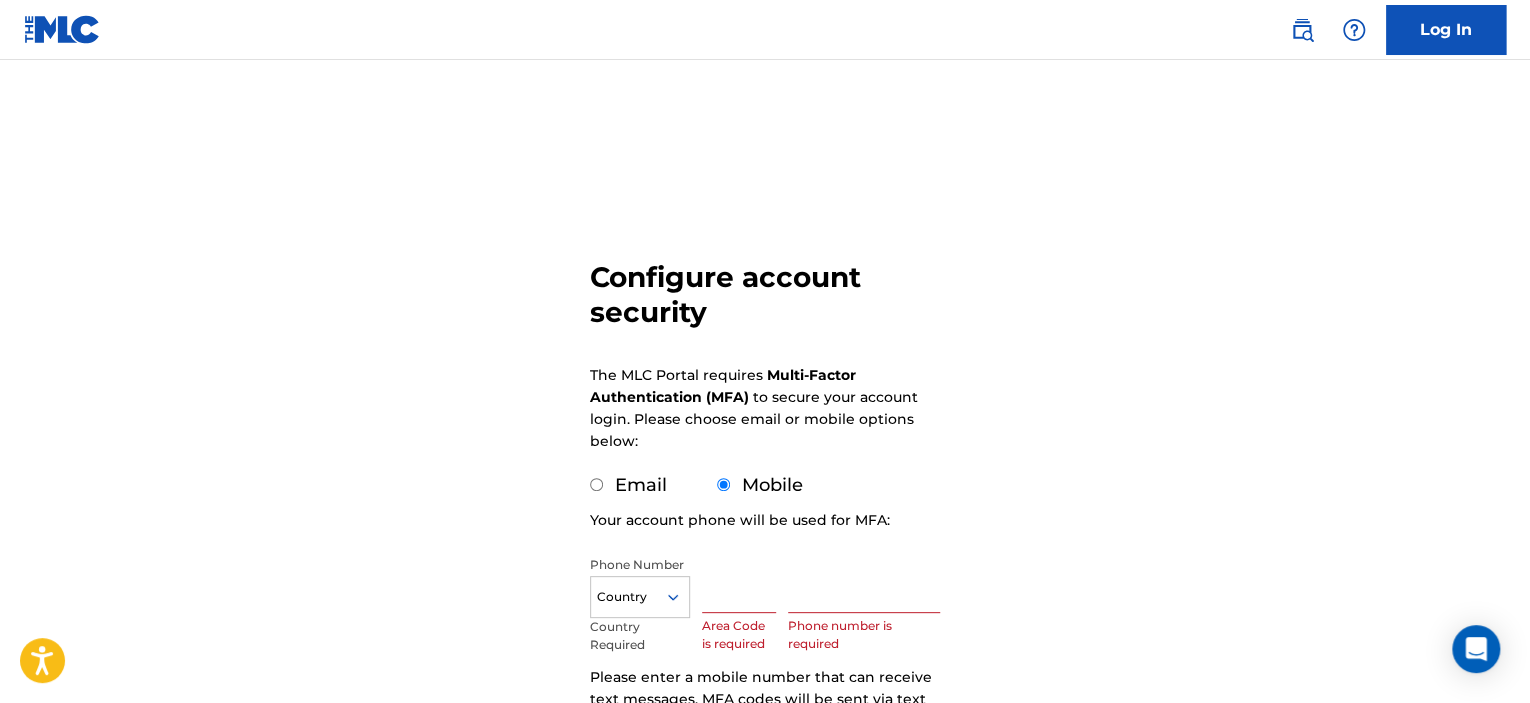 click on "Email" at bounding box center (628, 485) 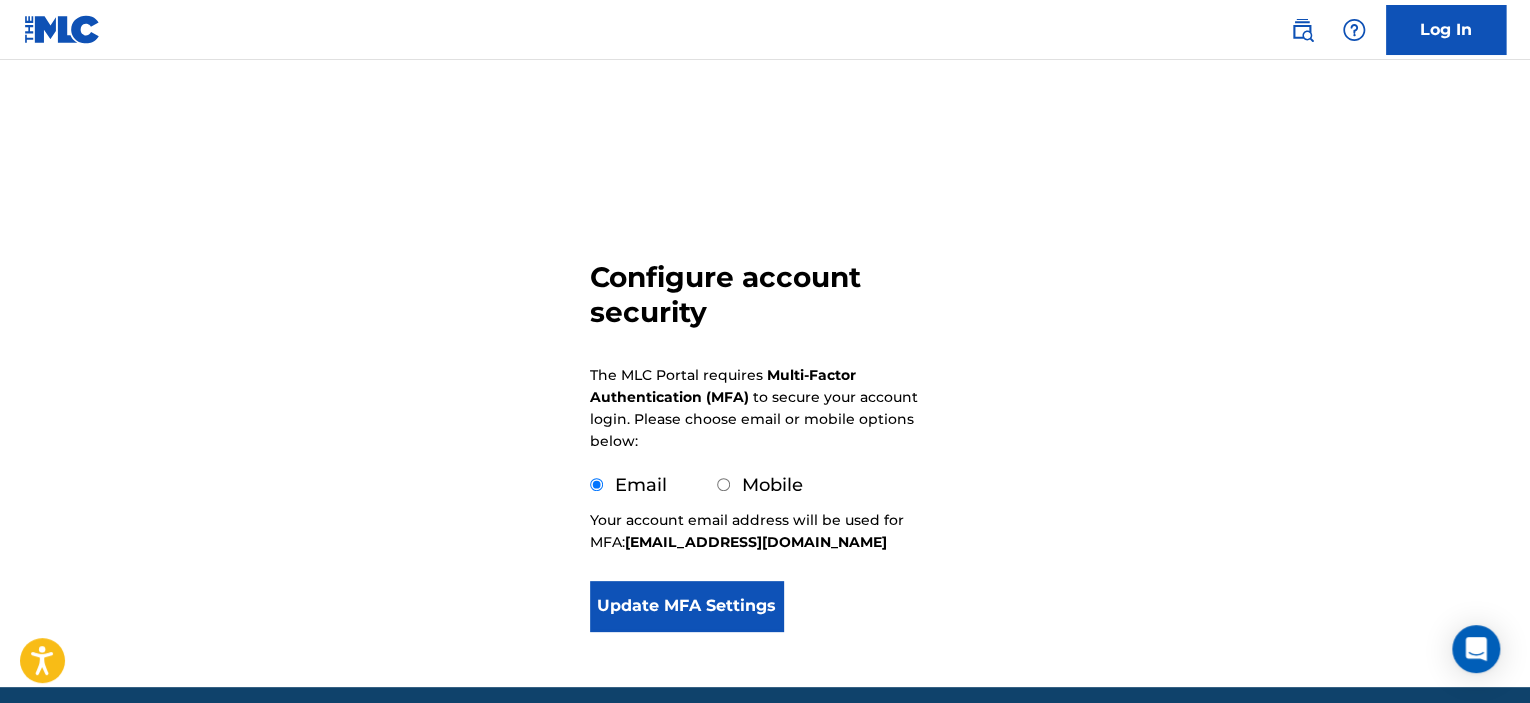 click on "Configure account security The MLC Portal requires     Multi-Factor   Authentication (MFA)   to secure your account   login. Please choose email or mobile options   below: Email Mobile Your account email address will be used for MFA:  iamkiddzap@gmail.com Update MFA Settings" at bounding box center [765, 373] 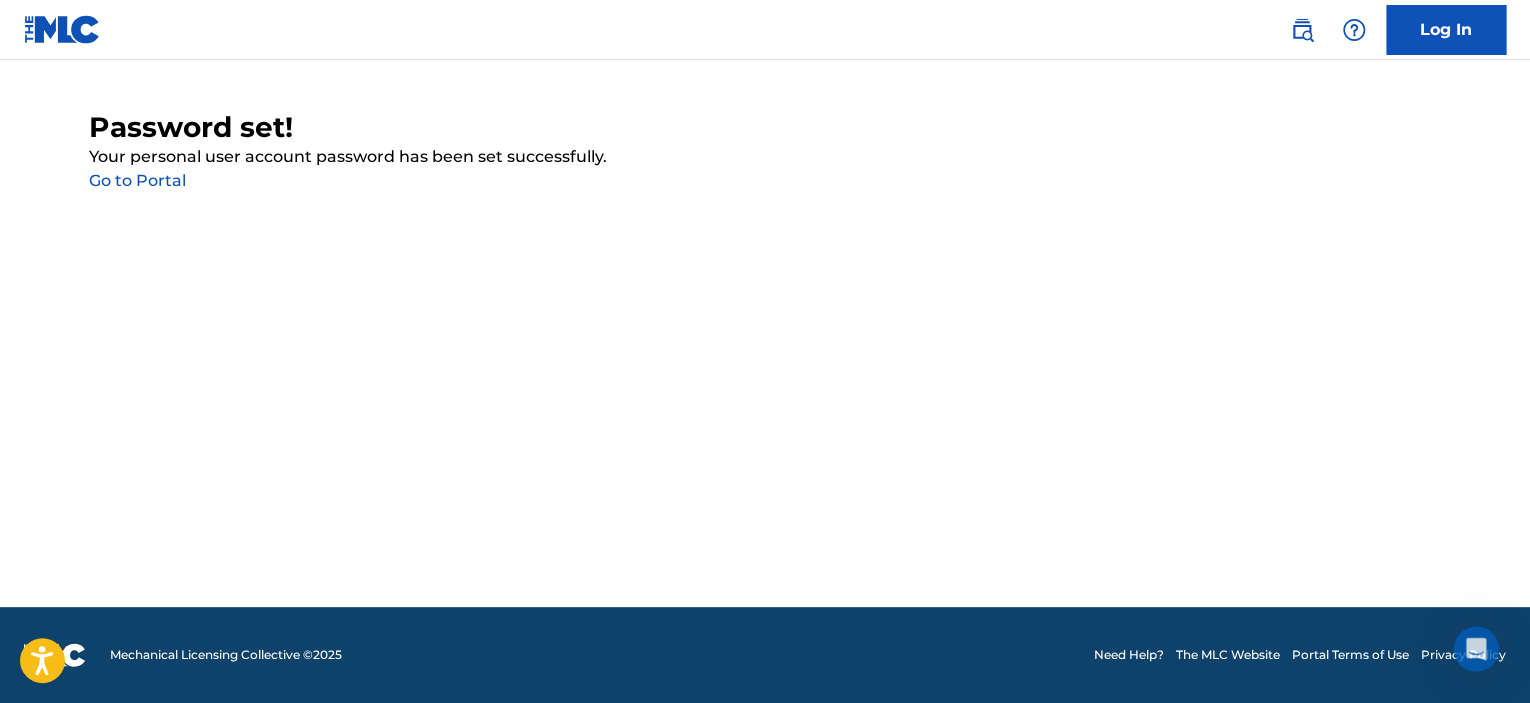 scroll, scrollTop: 0, scrollLeft: 0, axis: both 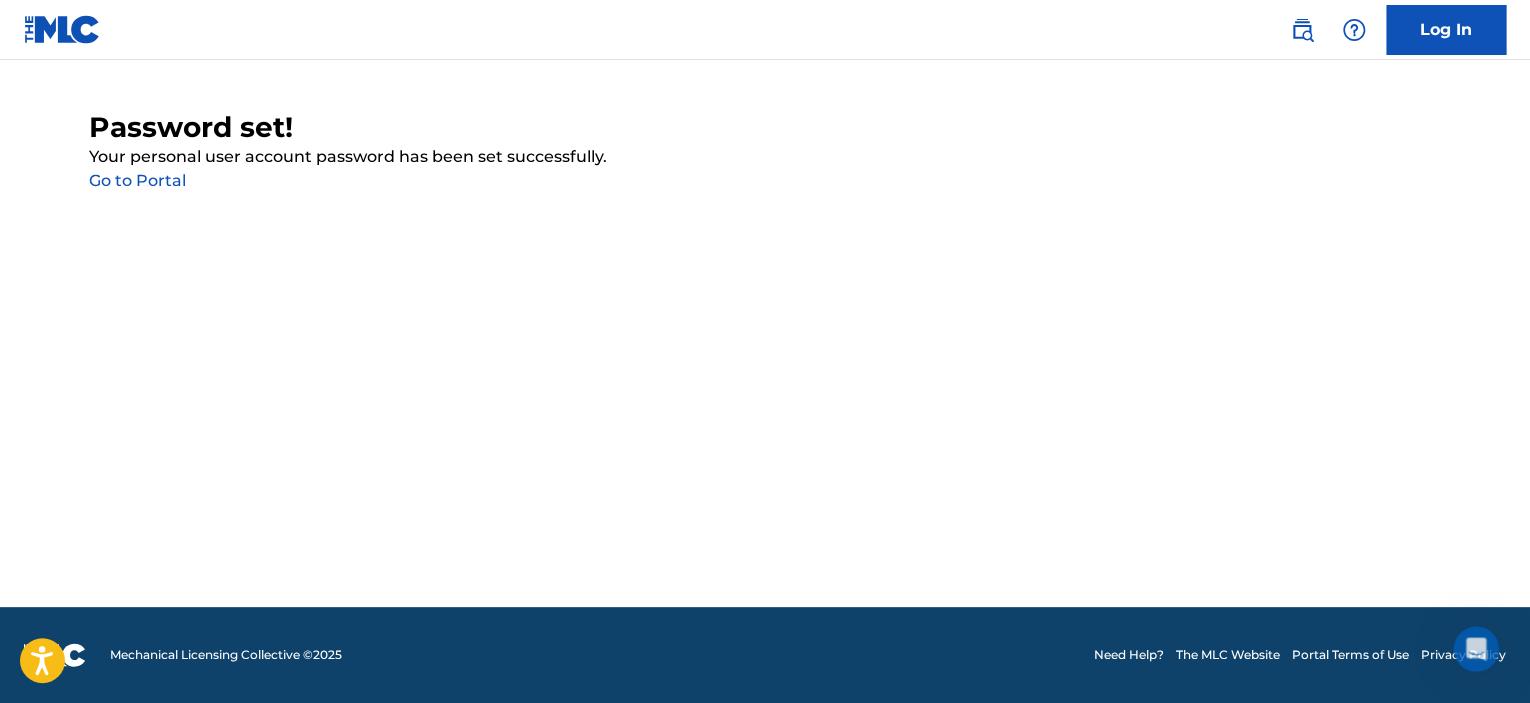 click on "Log In" at bounding box center [1446, 30] 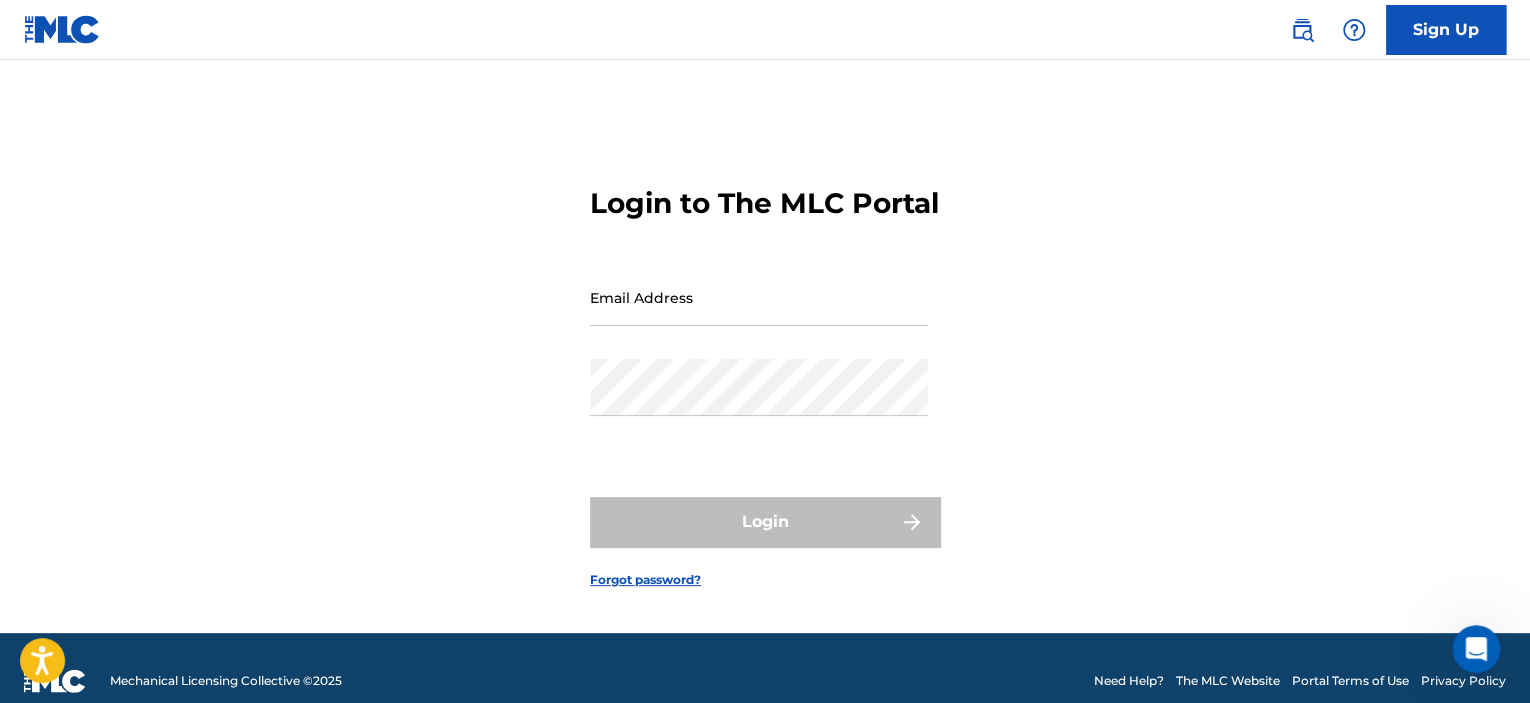 type on "[EMAIL_ADDRESS][DOMAIN_NAME]" 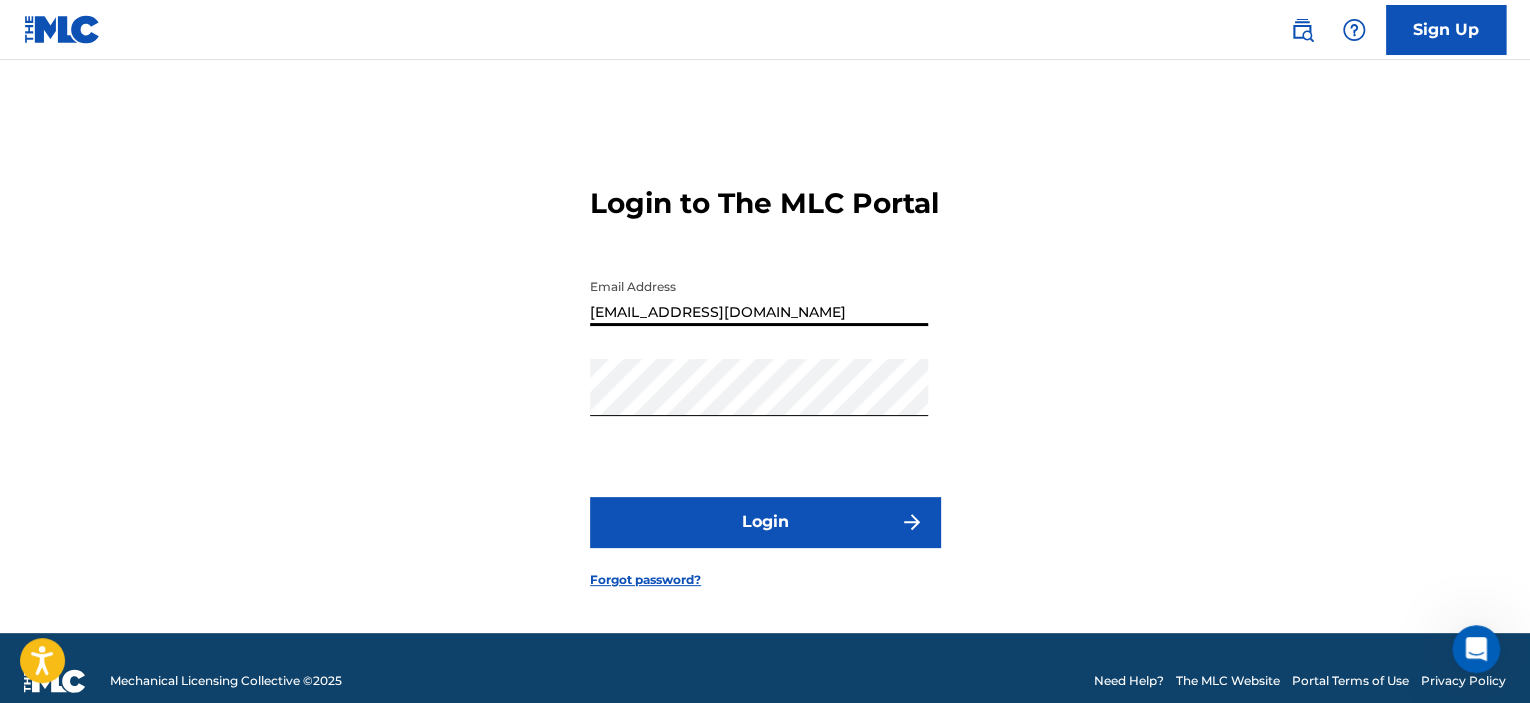 click on "[EMAIL_ADDRESS][DOMAIN_NAME]" at bounding box center [759, 297] 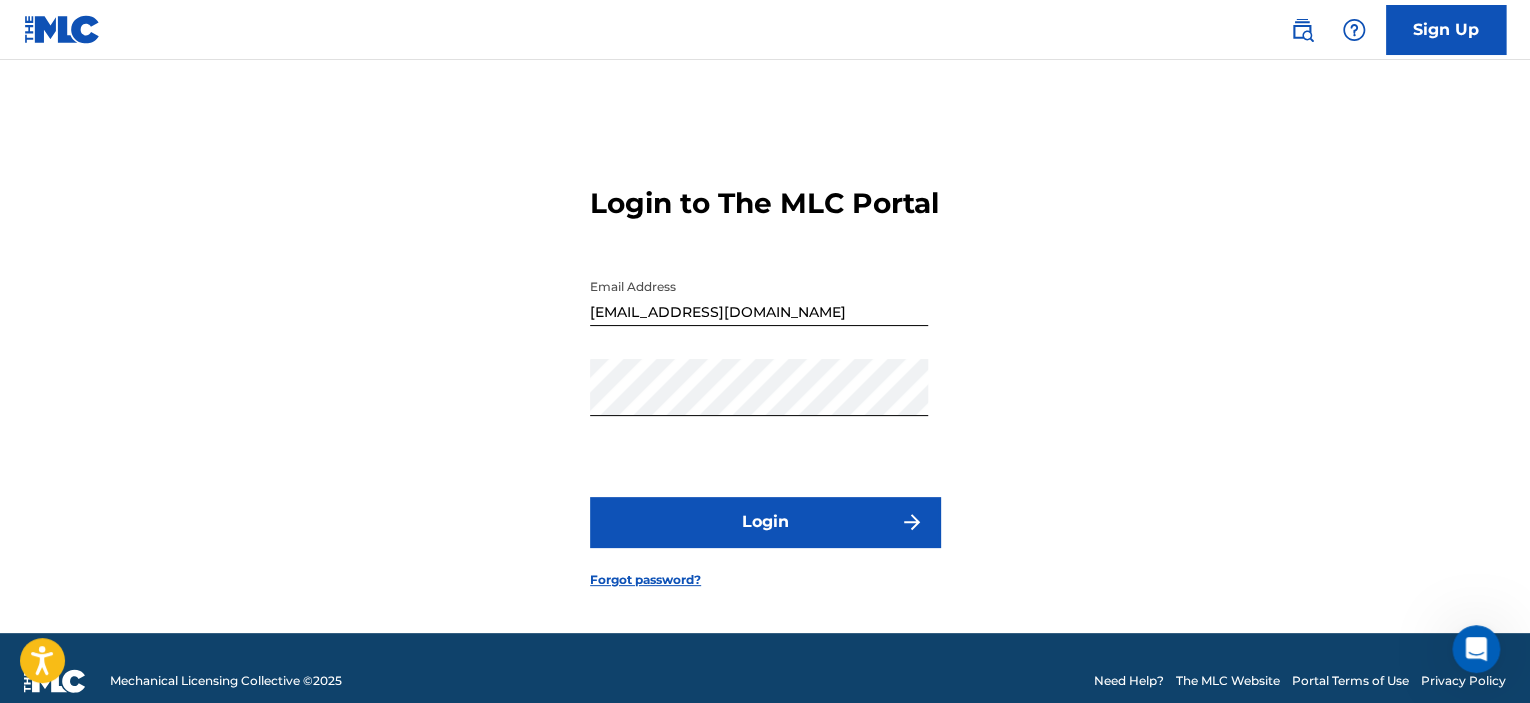 click on "Login" at bounding box center (765, 522) 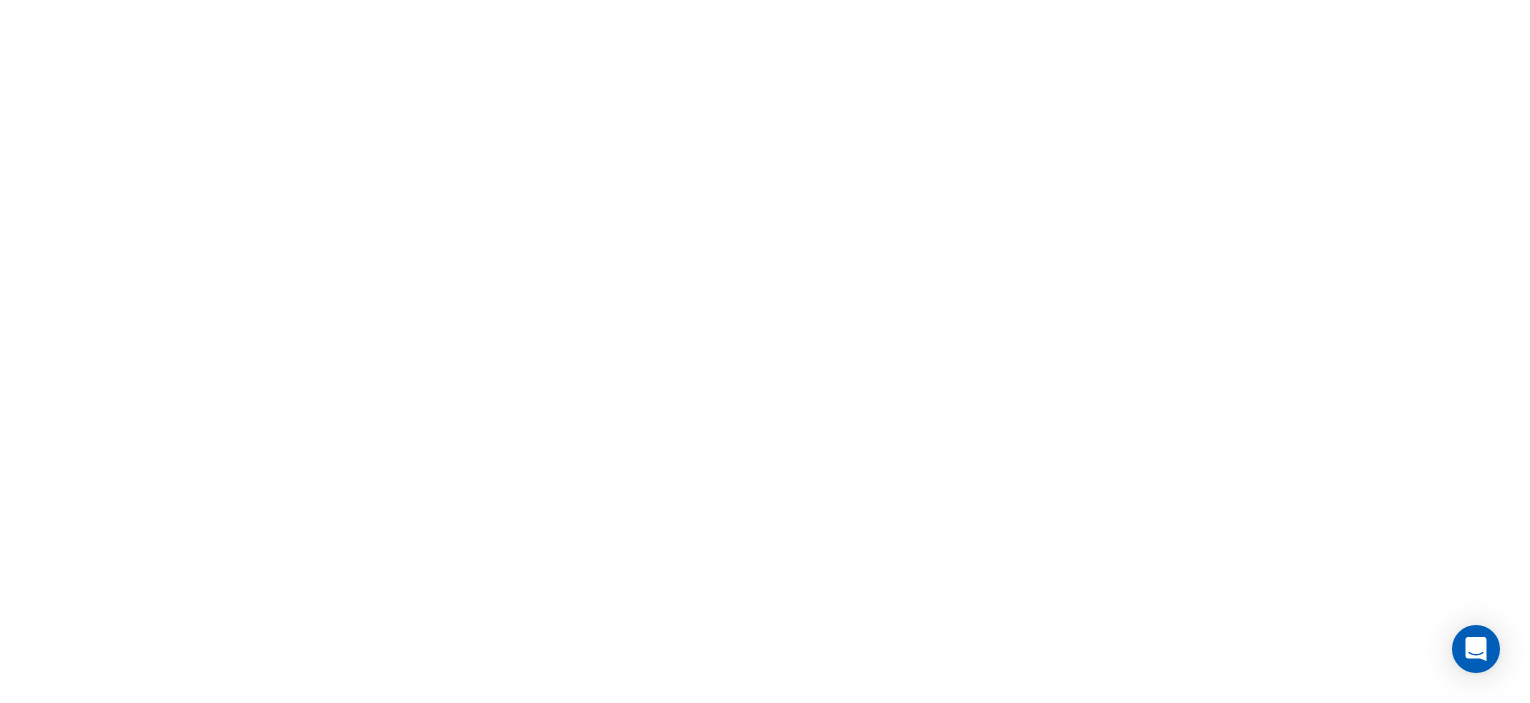 scroll, scrollTop: 0, scrollLeft: 0, axis: both 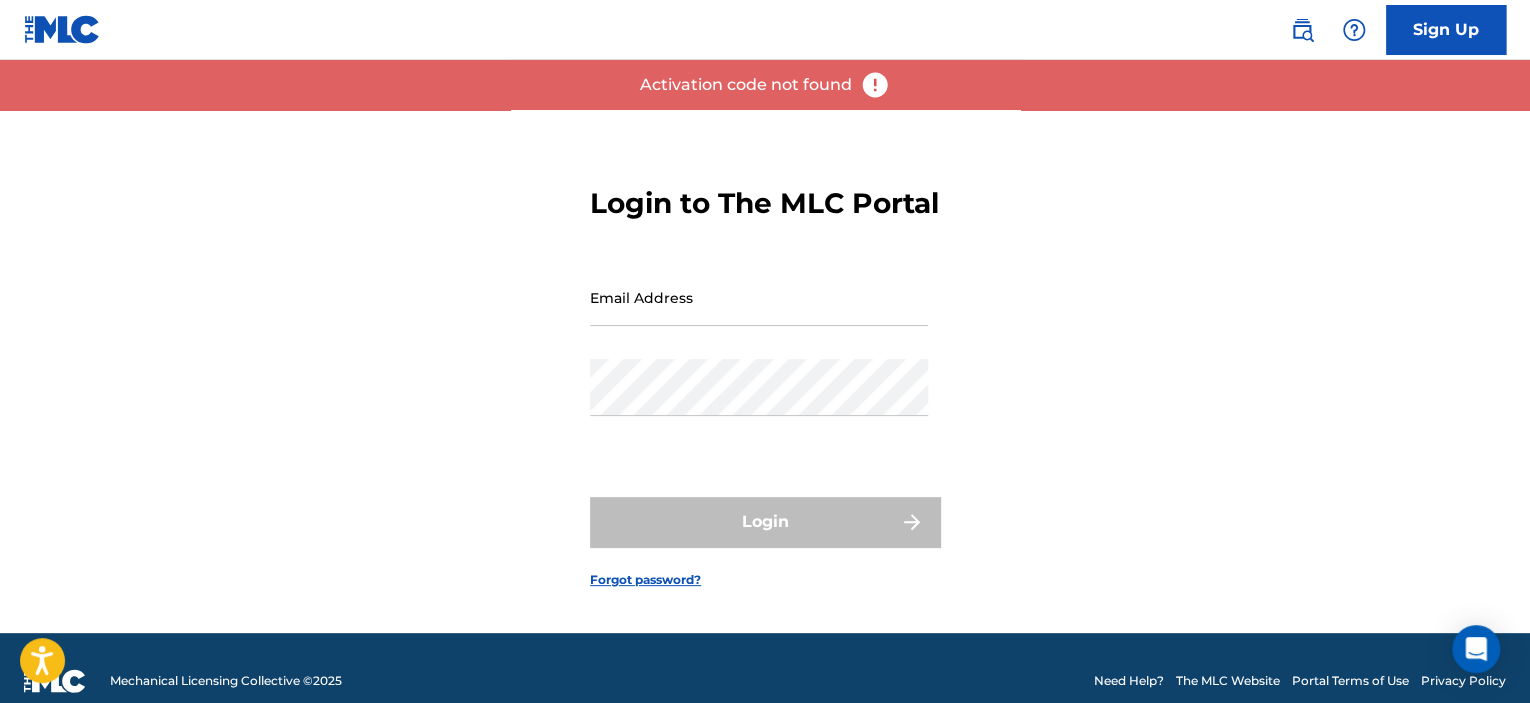 type on "[EMAIL_ADDRESS][DOMAIN_NAME]" 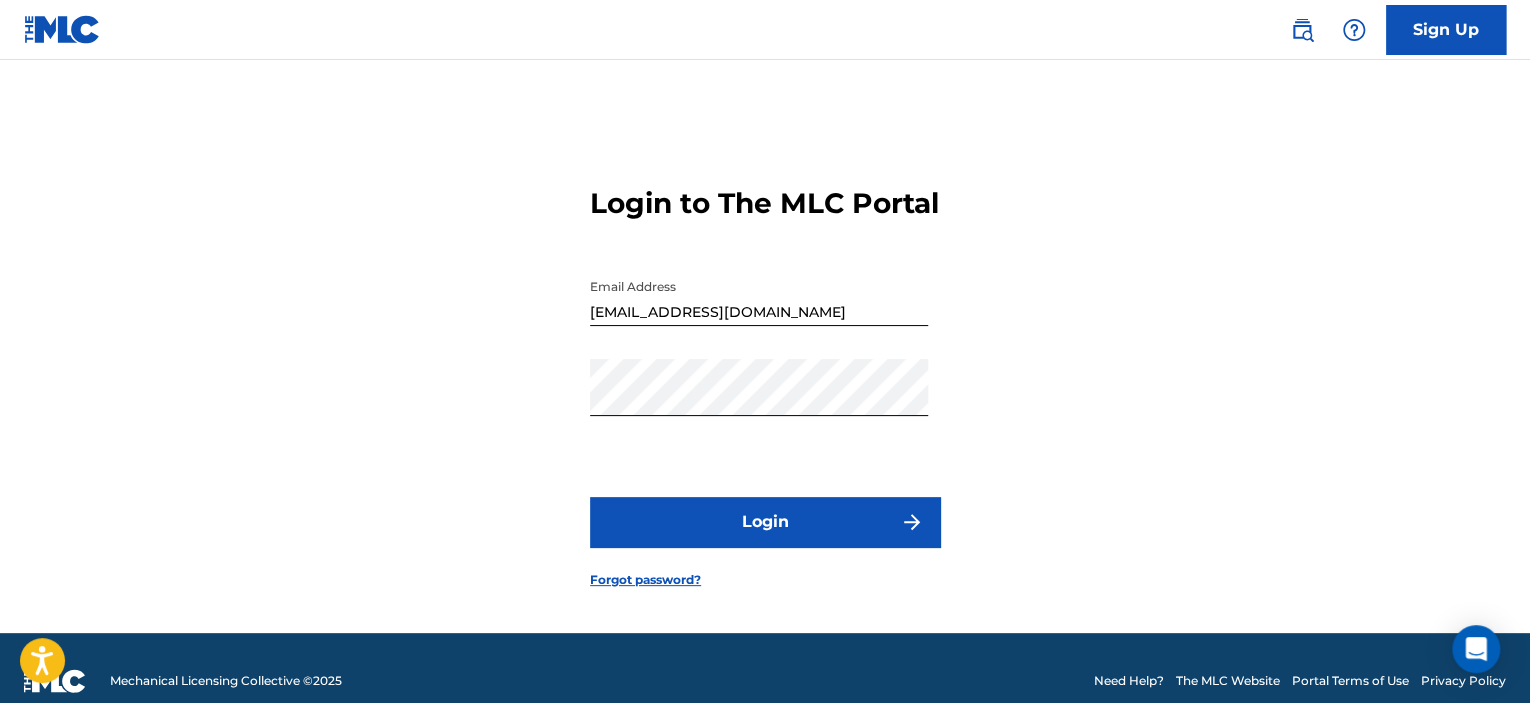click on "Login" at bounding box center (765, 522) 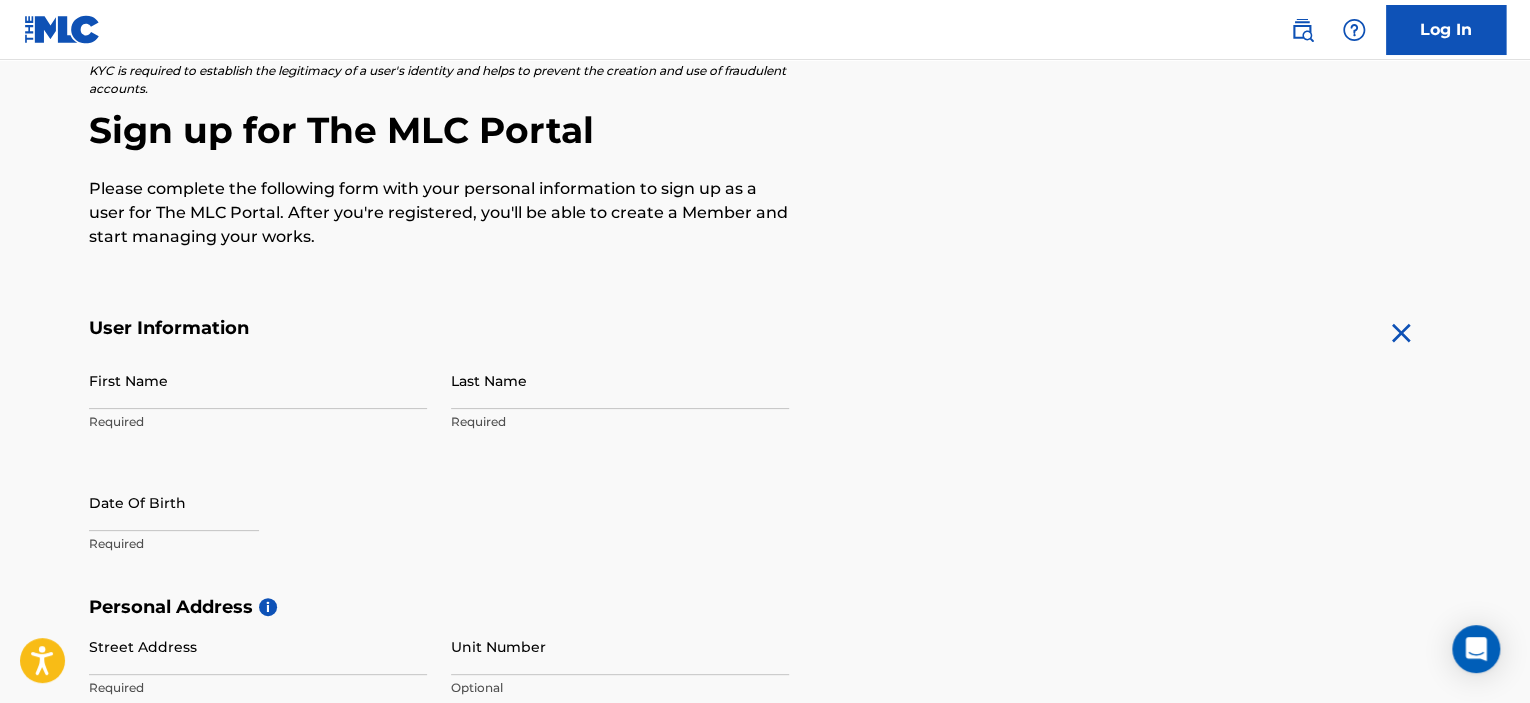 scroll, scrollTop: 159, scrollLeft: 0, axis: vertical 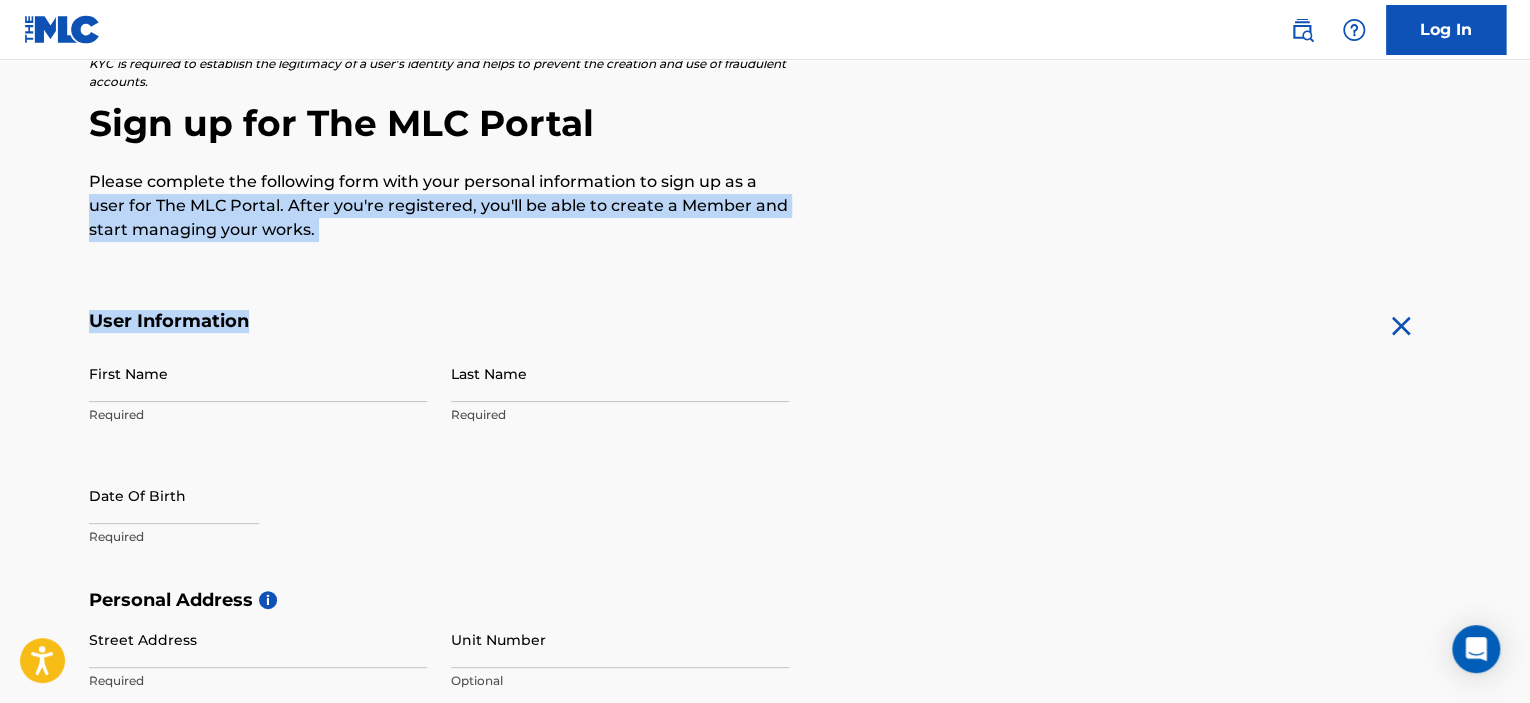 drag, startPoint x: 1528, startPoint y: 191, endPoint x: 1535, endPoint y: 267, distance: 76.321686 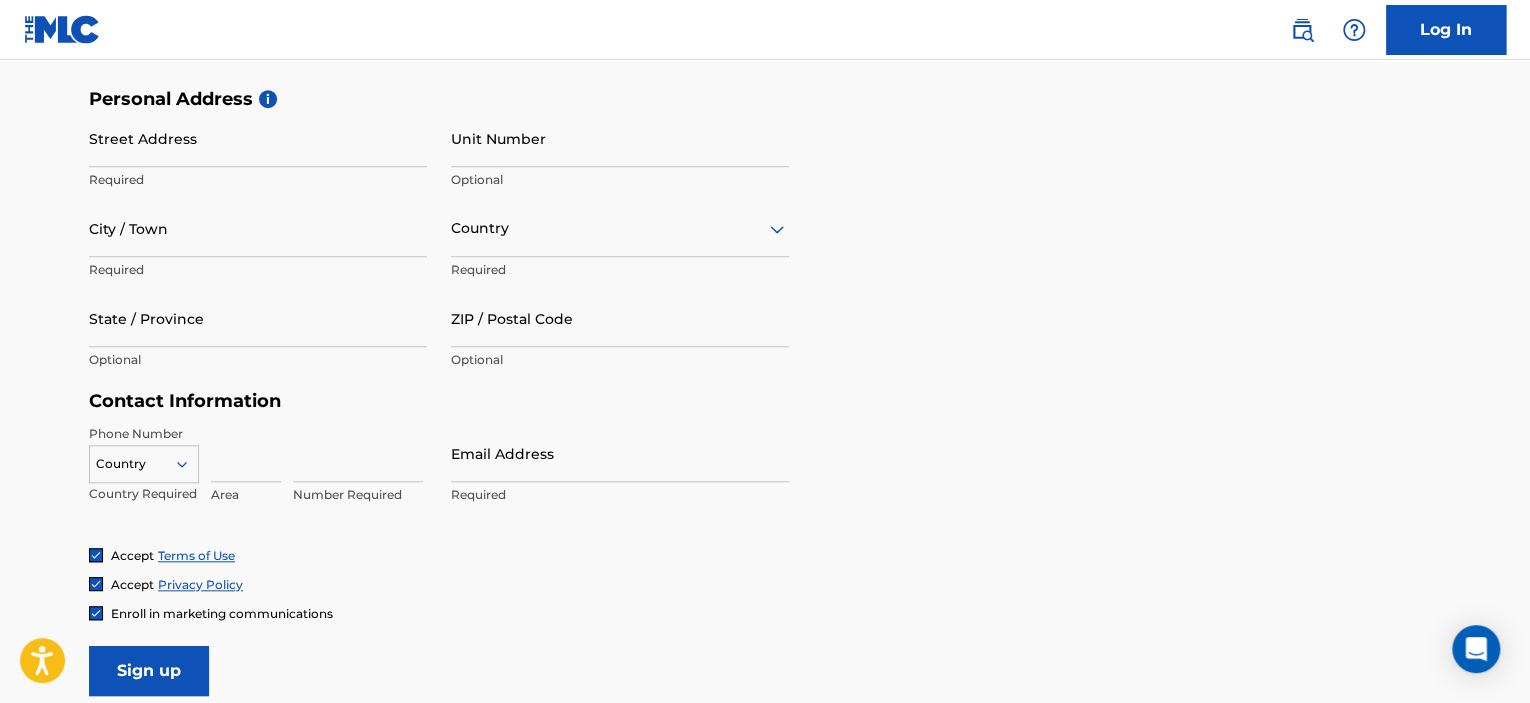 scroll, scrollTop: 641, scrollLeft: 0, axis: vertical 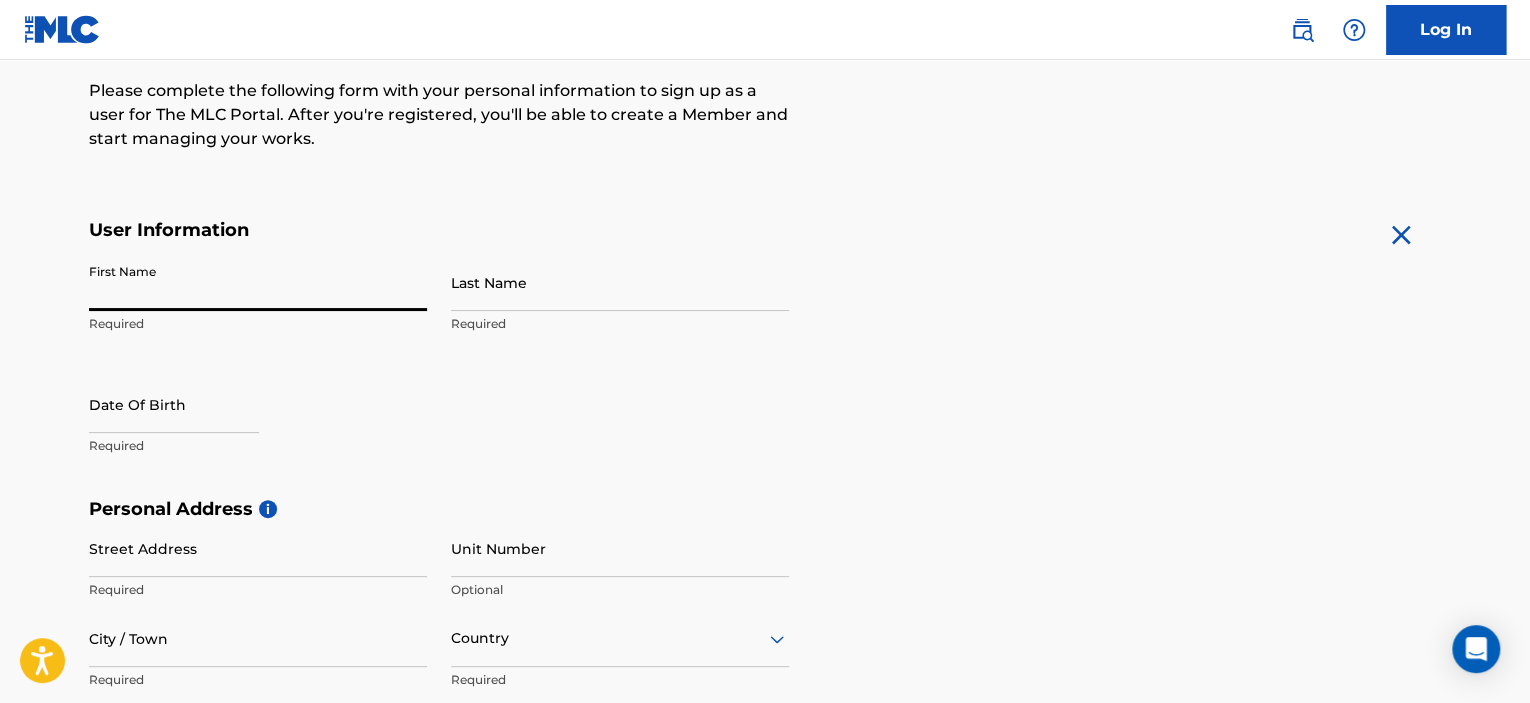 click on "First Name" at bounding box center (258, 282) 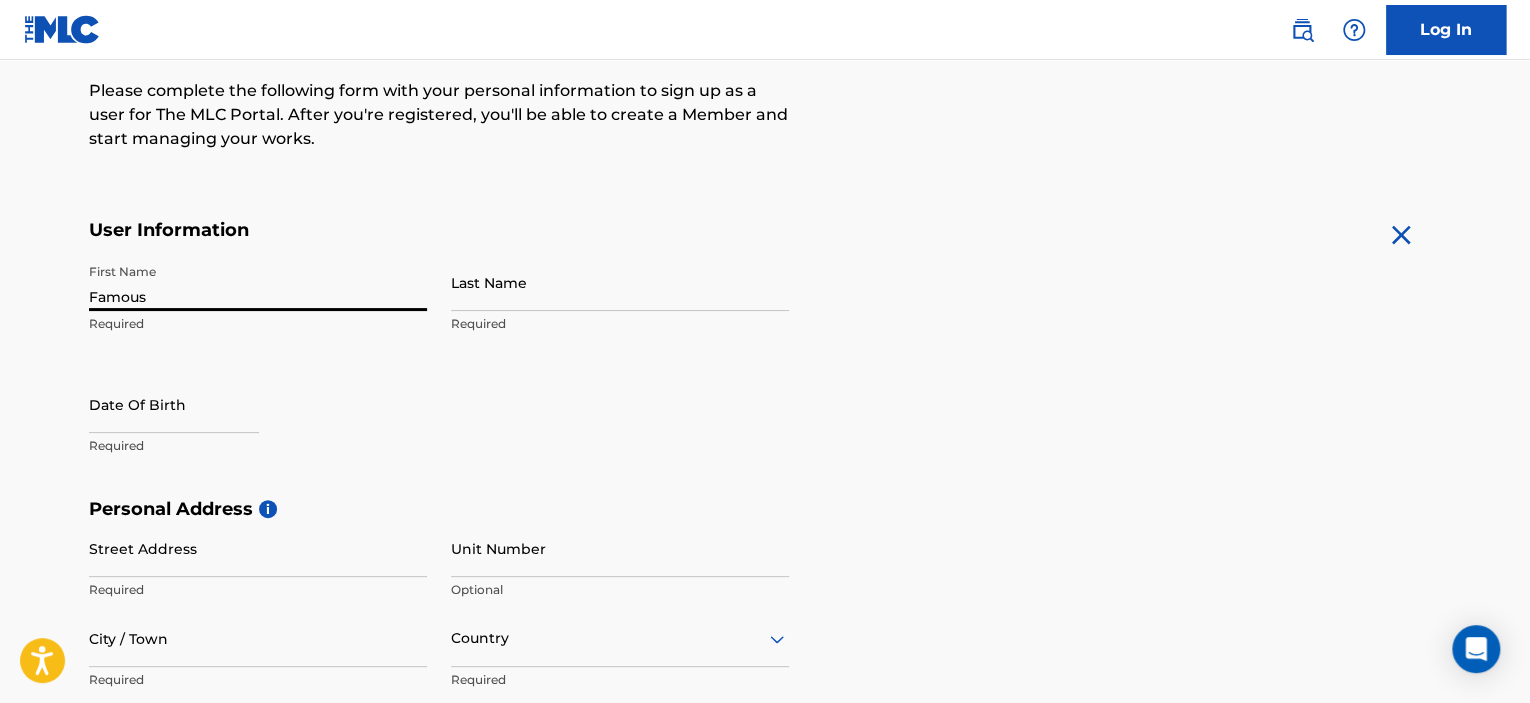 type on "Famous" 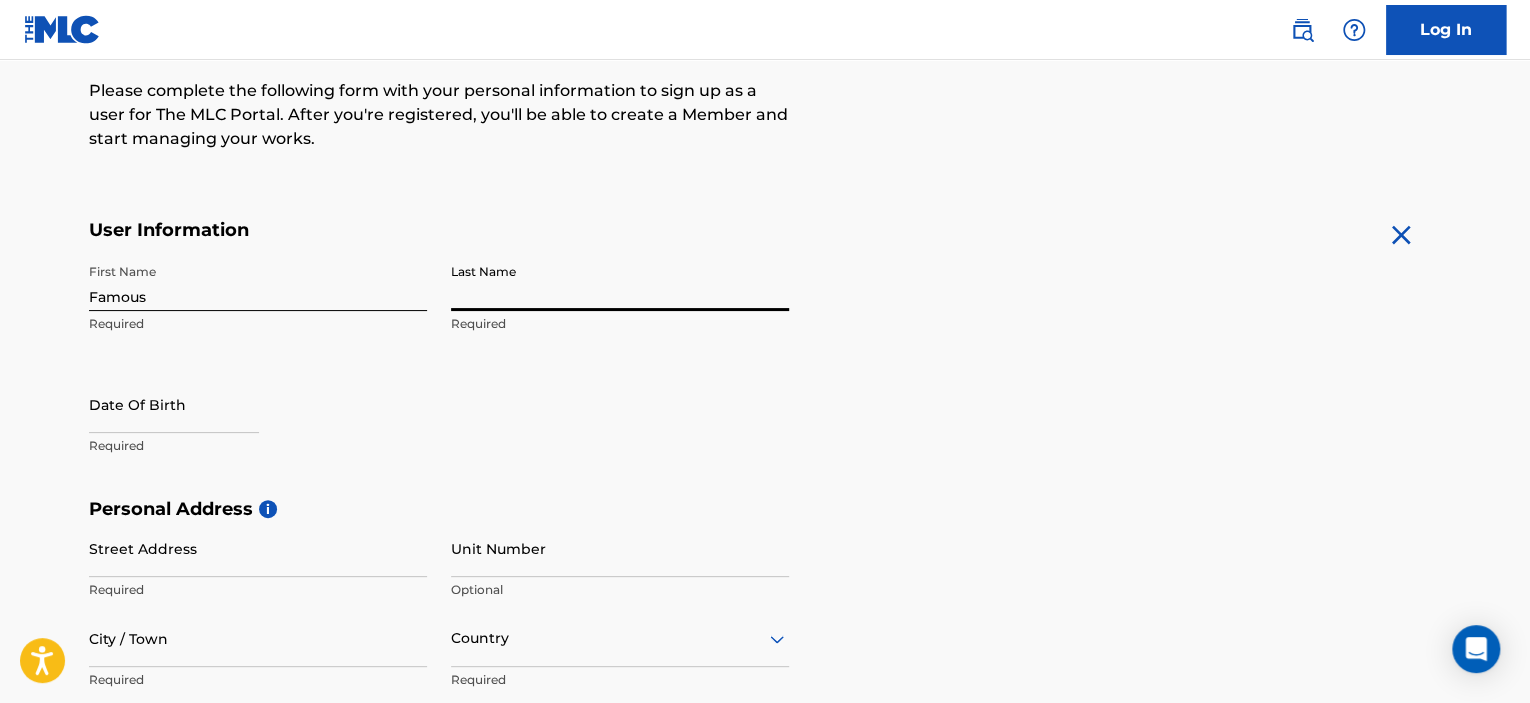 click on "Last Name" at bounding box center (620, 282) 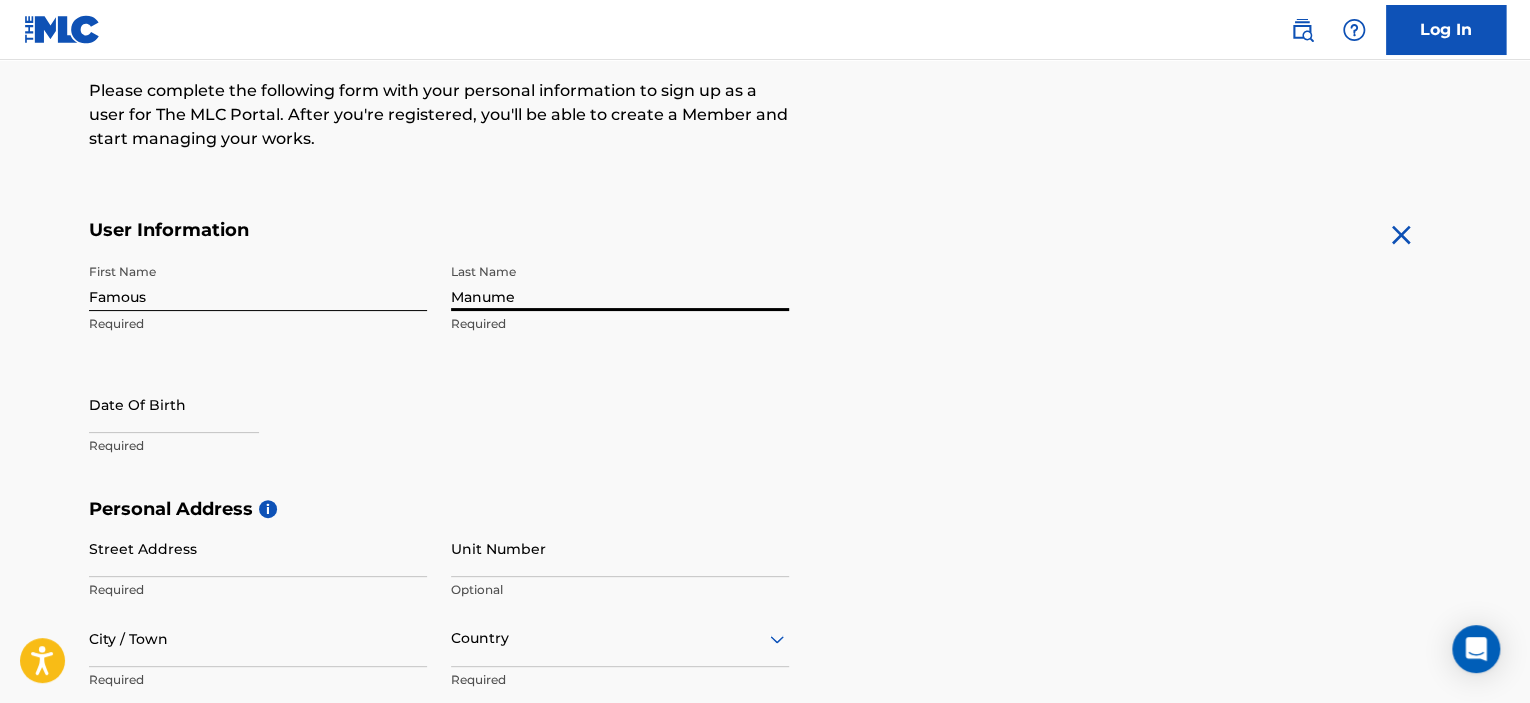 type on "Manume" 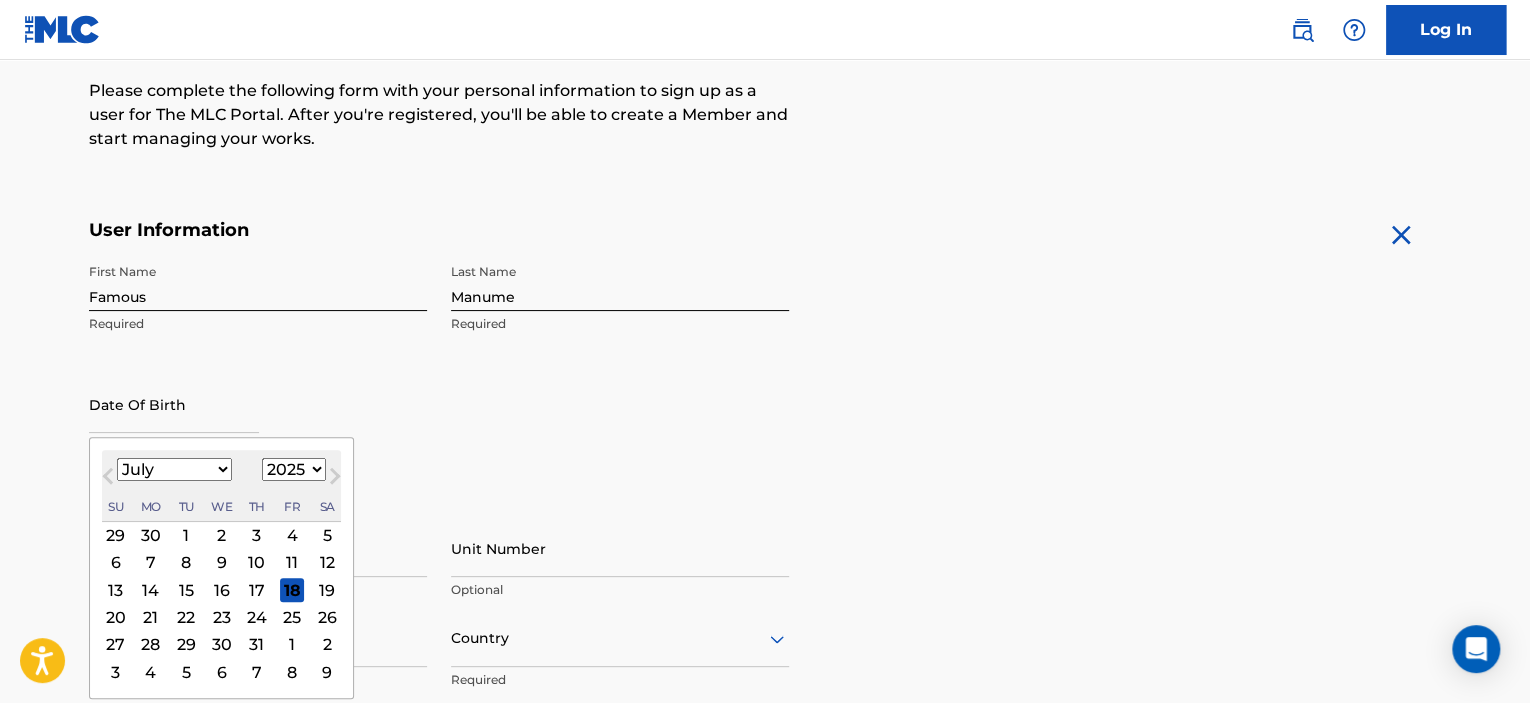 click on "January February March April May June July August September October November December" at bounding box center (174, 469) 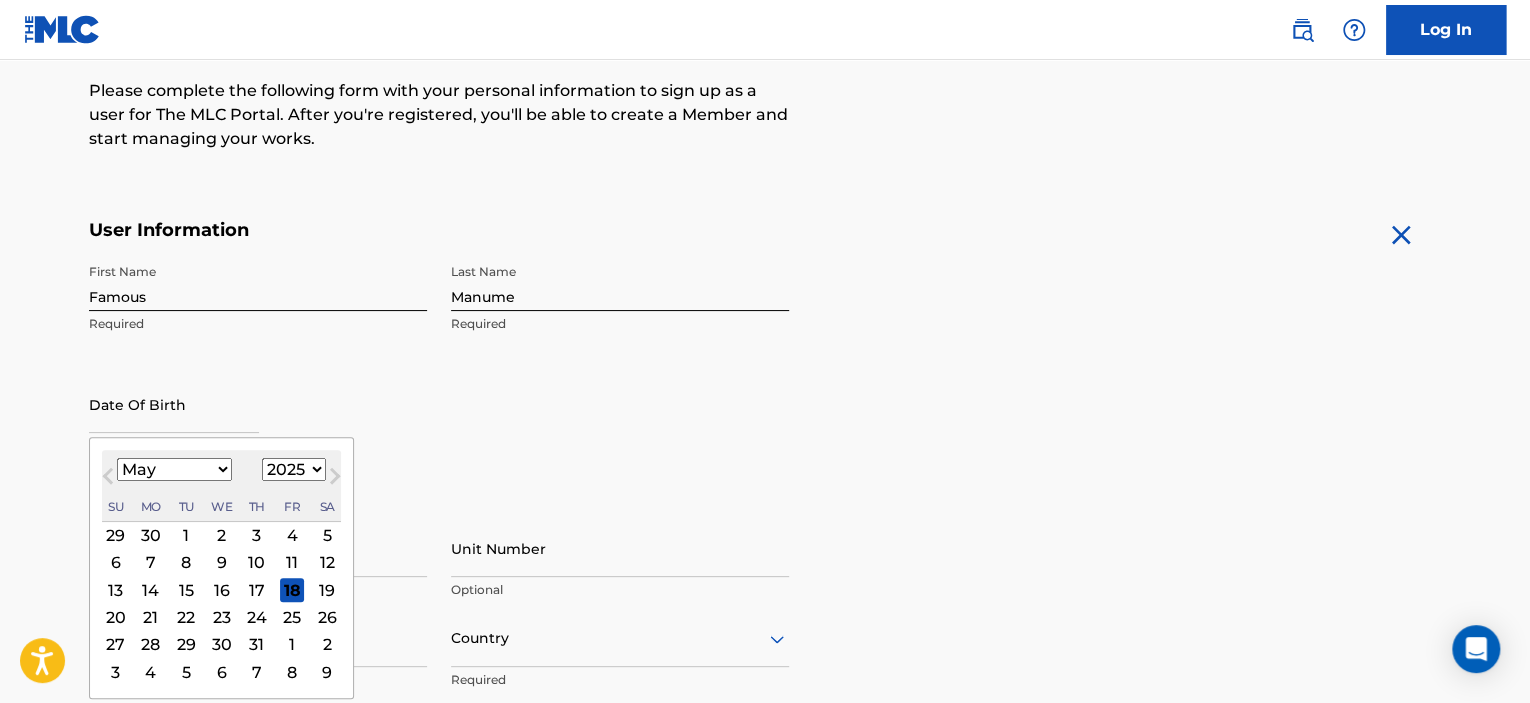 click on "January February March April May June July August September October November December" at bounding box center (174, 469) 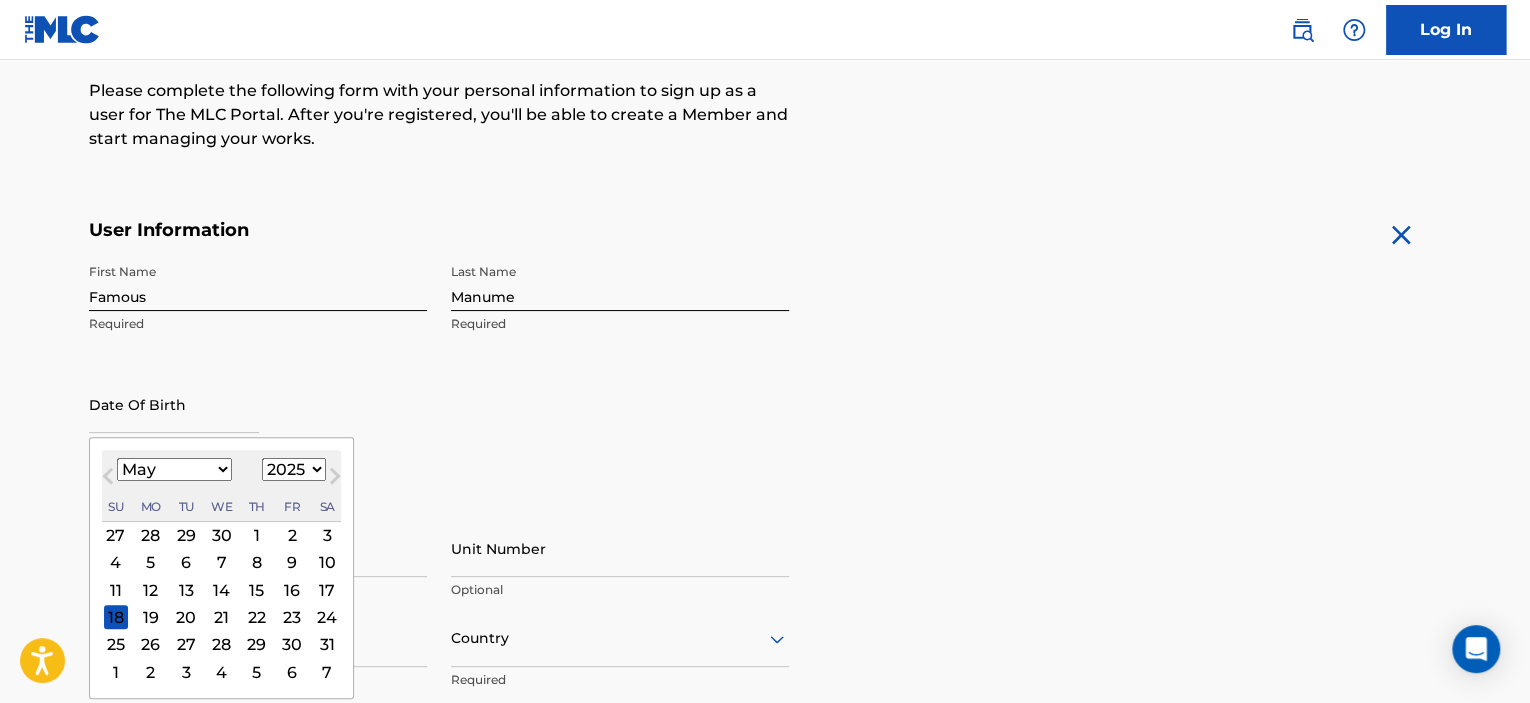 click on "7" at bounding box center [222, 563] 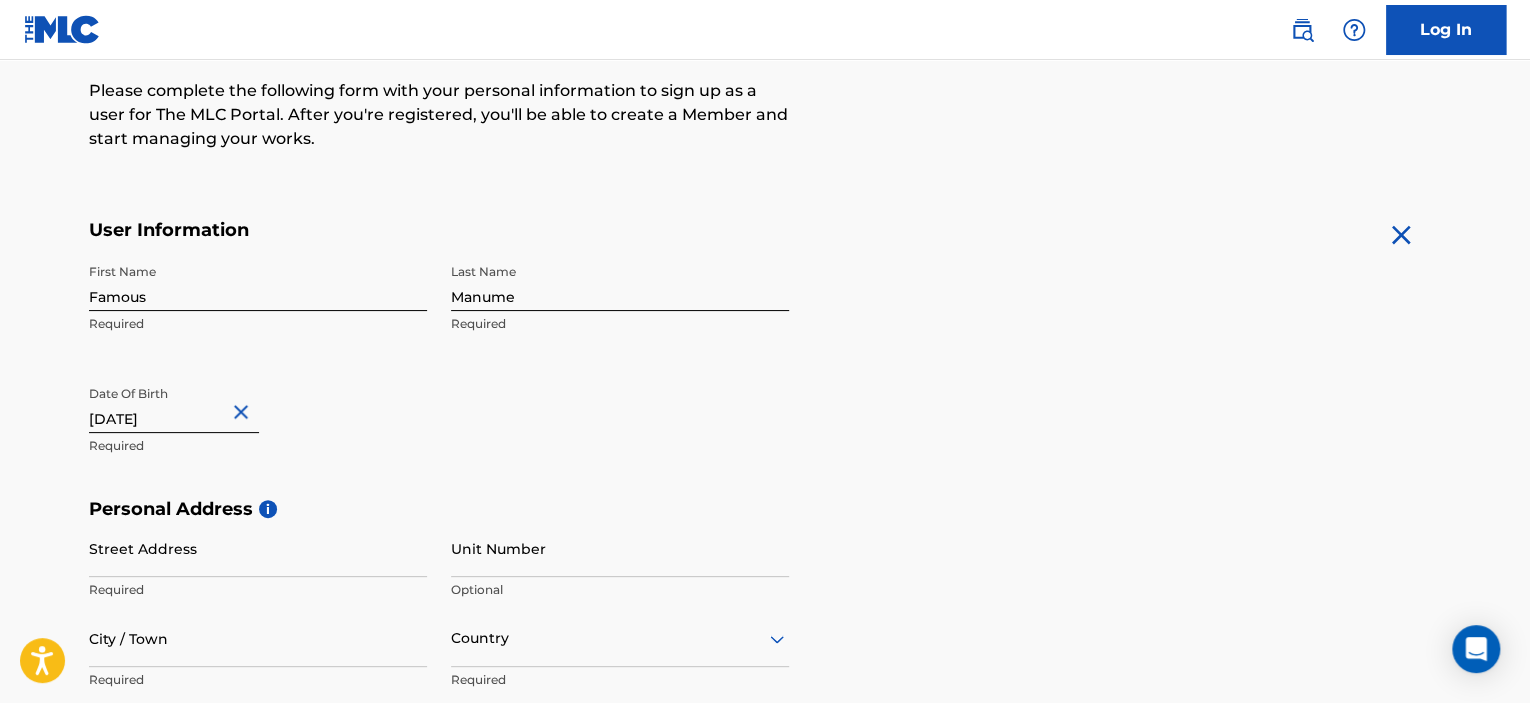 click on "[DATE]" at bounding box center (174, 404) 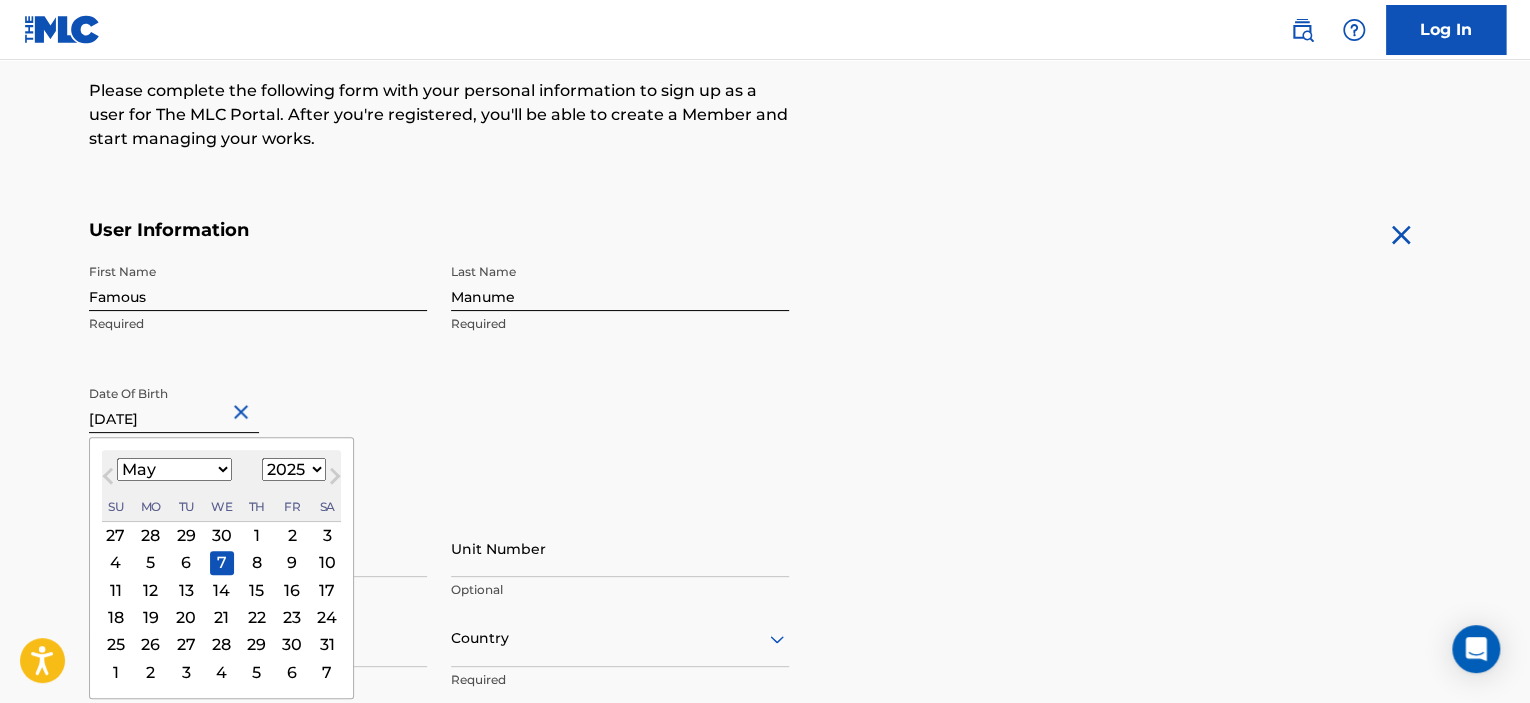 click on "1900 1901 1902 1903 1904 1905 1906 1907 1908 1909 1910 1911 1912 1913 1914 1915 1916 1917 1918 1919 1920 1921 1922 1923 1924 1925 1926 1927 1928 1929 1930 1931 1932 1933 1934 1935 1936 1937 1938 1939 1940 1941 1942 1943 1944 1945 1946 1947 1948 1949 1950 1951 1952 1953 1954 1955 1956 1957 1958 1959 1960 1961 1962 1963 1964 1965 1966 1967 1968 1969 1970 1971 1972 1973 1974 1975 1976 1977 1978 1979 1980 1981 1982 1983 1984 1985 1986 1987 1988 1989 1990 1991 1992 1993 1994 1995 1996 1997 1998 1999 2000 2001 2002 2003 2004 2005 2006 2007 2008 2009 2010 2011 2012 2013 2014 2015 2016 2017 2018 2019 2020 2021 2022 2023 2024 2025 2026 2027 2028 2029 2030 2031 2032 2033 2034 2035 2036 2037 2038 2039 2040 2041 2042 2043 2044 2045 2046 2047 2048 2049 2050 2051 2052 2053 2054 2055 2056 2057 2058 2059 2060 2061 2062 2063 2064 2065 2066 2067 2068 2069 2070 2071 2072 2073 2074 2075 2076 2077 2078 2079 2080 2081 2082 2083 2084 2085 2086 2087 2088 2089 2090 2091 2092 2093 2094 2095 2096 2097 2098 2099 2100" at bounding box center (294, 469) 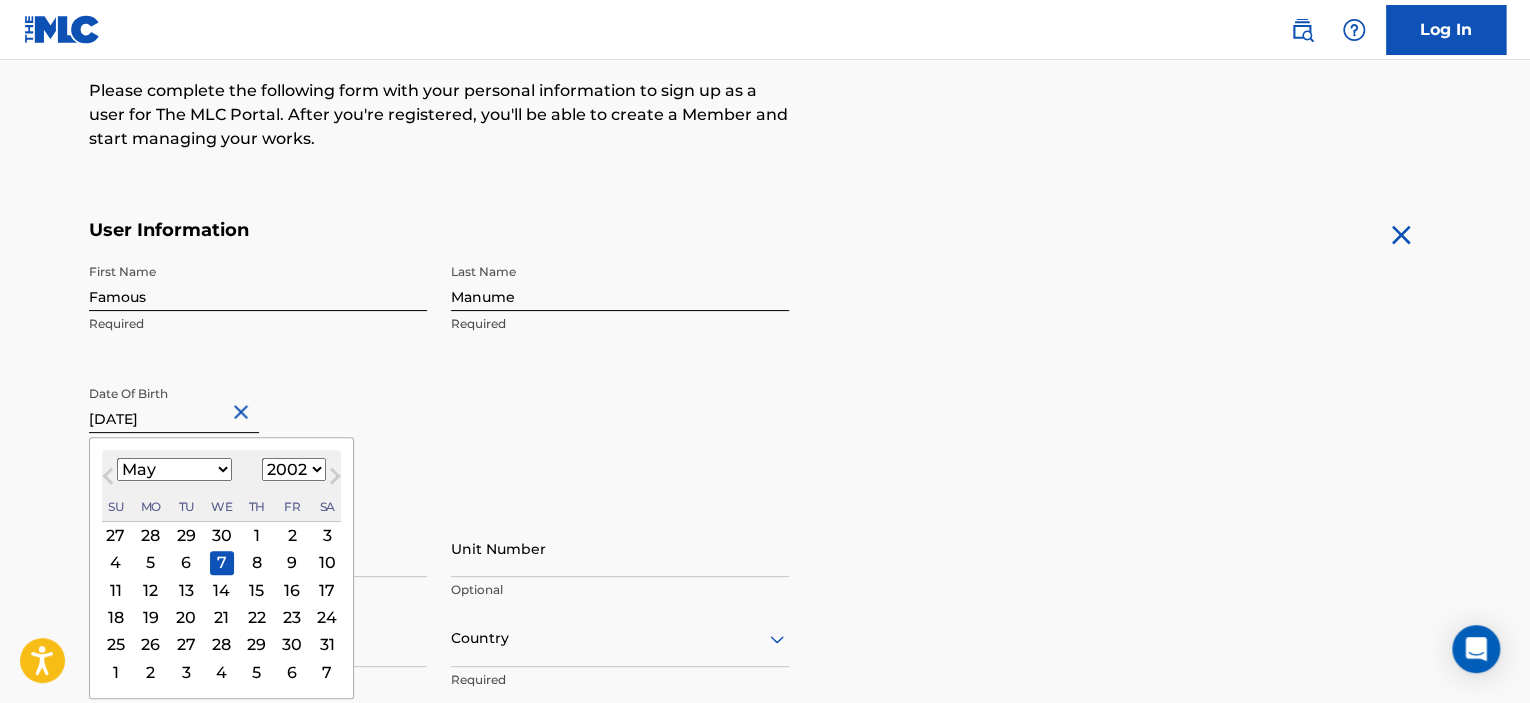click on "1900 1901 1902 1903 1904 1905 1906 1907 1908 1909 1910 1911 1912 1913 1914 1915 1916 1917 1918 1919 1920 1921 1922 1923 1924 1925 1926 1927 1928 1929 1930 1931 1932 1933 1934 1935 1936 1937 1938 1939 1940 1941 1942 1943 1944 1945 1946 1947 1948 1949 1950 1951 1952 1953 1954 1955 1956 1957 1958 1959 1960 1961 1962 1963 1964 1965 1966 1967 1968 1969 1970 1971 1972 1973 1974 1975 1976 1977 1978 1979 1980 1981 1982 1983 1984 1985 1986 1987 1988 1989 1990 1991 1992 1993 1994 1995 1996 1997 1998 1999 2000 2001 2002 2003 2004 2005 2006 2007 2008 2009 2010 2011 2012 2013 2014 2015 2016 2017 2018 2019 2020 2021 2022 2023 2024 2025 2026 2027 2028 2029 2030 2031 2032 2033 2034 2035 2036 2037 2038 2039 2040 2041 2042 2043 2044 2045 2046 2047 2048 2049 2050 2051 2052 2053 2054 2055 2056 2057 2058 2059 2060 2061 2062 2063 2064 2065 2066 2067 2068 2069 2070 2071 2072 2073 2074 2075 2076 2077 2078 2079 2080 2081 2082 2083 2084 2085 2086 2087 2088 2089 2090 2091 2092 2093 2094 2095 2096 2097 2098 2099 2100" at bounding box center (294, 469) 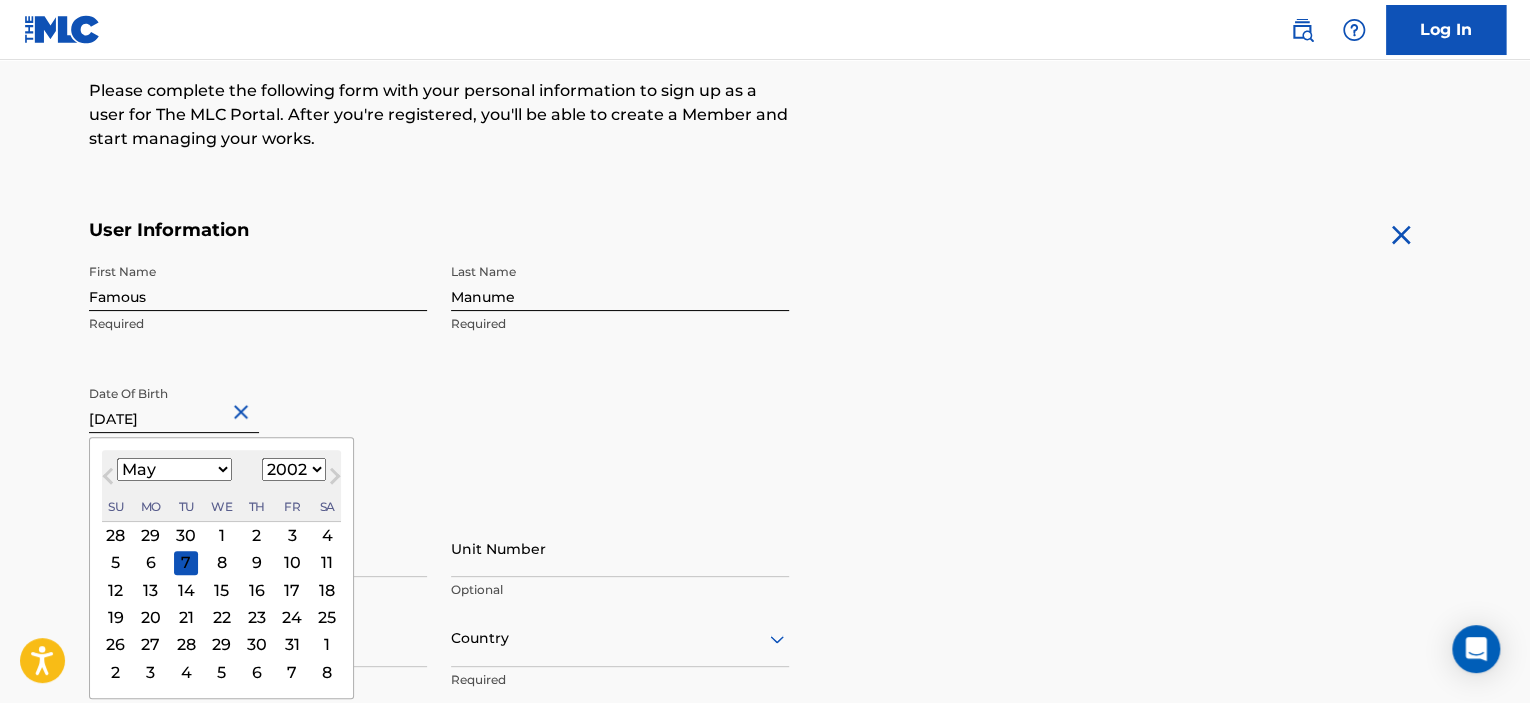 click on "First Name Famous Required Last Name Manume Required Date Of Birth [DEMOGRAPHIC_DATA] [DEMOGRAPHIC_DATA] Previous Month Next Month May [DATE] February March April May June July August September October November [DATE] 1901 1902 1903 1904 1905 1906 1907 1908 1909 1910 1911 1912 1913 1914 1915 1916 1917 1918 1919 1920 1921 1922 1923 1924 1925 1926 1927 1928 1929 1930 1931 1932 1933 1934 1935 1936 1937 1938 1939 1940 1941 1942 1943 1944 1945 1946 1947 1948 1949 1950 1951 1952 1953 1954 1955 1956 1957 1958 1959 1960 1961 1962 1963 1964 1965 1966 1967 1968 1969 1970 1971 1972 1973 1974 1975 1976 1977 1978 1979 1980 1981 1982 1983 1984 1985 1986 1987 1988 1989 1990 1991 1992 1993 1994 1995 1996 1997 1998 1999 2000 2001 2002 2003 2004 2005 2006 2007 2008 2009 2010 2011 2012 2013 2014 2015 2016 2017 2018 2019 2020 2021 2022 2023 2024 2025 2026 2027 2028 2029 2030 2031 2032 2033 2034 2035 2036 2037 2038 2039 2040 2041 2042 2043 2044 2045 2046 2047 2048 2049 2050 2051 2052 2053 2054 2055 2056 2057 2058 2059 2060 2061 2062 1" at bounding box center [439, 376] 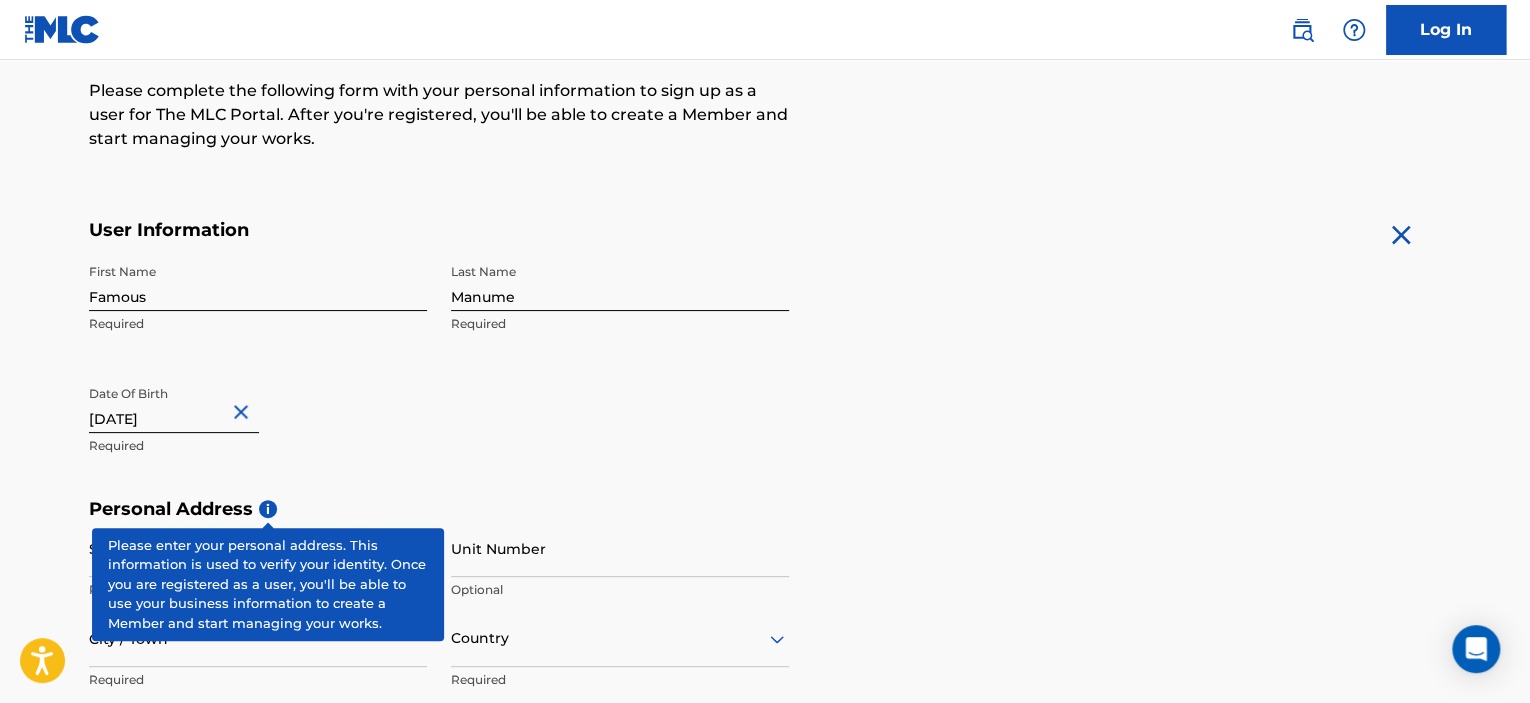click on "First Name Famous Required Last Name Manume Required Date Of Birth [DEMOGRAPHIC_DATA] Required" at bounding box center (439, 376) 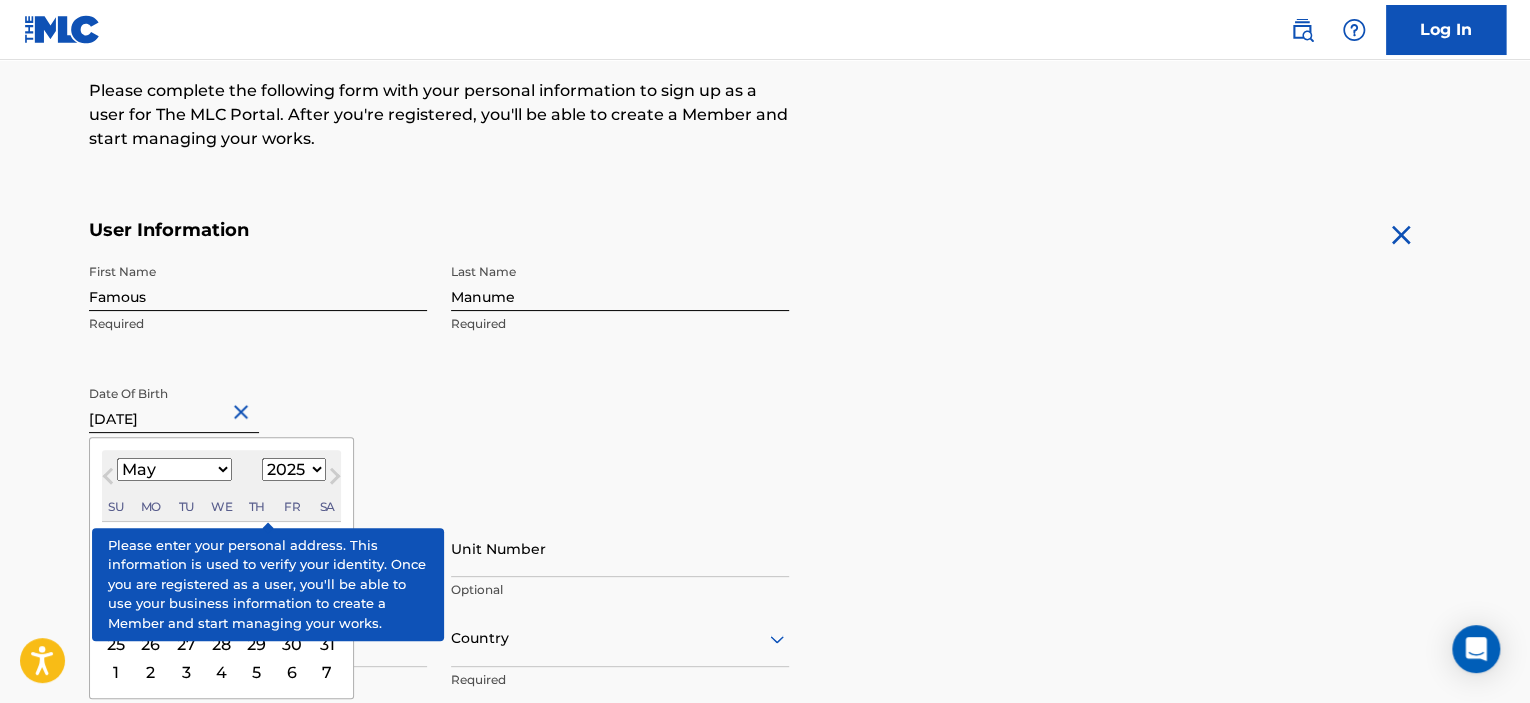 click on "1900 1901 1902 1903 1904 1905 1906 1907 1908 1909 1910 1911 1912 1913 1914 1915 1916 1917 1918 1919 1920 1921 1922 1923 1924 1925 1926 1927 1928 1929 1930 1931 1932 1933 1934 1935 1936 1937 1938 1939 1940 1941 1942 1943 1944 1945 1946 1947 1948 1949 1950 1951 1952 1953 1954 1955 1956 1957 1958 1959 1960 1961 1962 1963 1964 1965 1966 1967 1968 1969 1970 1971 1972 1973 1974 1975 1976 1977 1978 1979 1980 1981 1982 1983 1984 1985 1986 1987 1988 1989 1990 1991 1992 1993 1994 1995 1996 1997 1998 1999 2000 2001 2002 2003 2004 2005 2006 2007 2008 2009 2010 2011 2012 2013 2014 2015 2016 2017 2018 2019 2020 2021 2022 2023 2024 2025 2026 2027 2028 2029 2030 2031 2032 2033 2034 2035 2036 2037 2038 2039 2040 2041 2042 2043 2044 2045 2046 2047 2048 2049 2050 2051 2052 2053 2054 2055 2056 2057 2058 2059 2060 2061 2062 2063 2064 2065 2066 2067 2068 2069 2070 2071 2072 2073 2074 2075 2076 2077 2078 2079 2080 2081 2082 2083 2084 2085 2086 2087 2088 2089 2090 2091 2092 2093 2094 2095 2096 2097 2098 2099 2100" at bounding box center (294, 469) 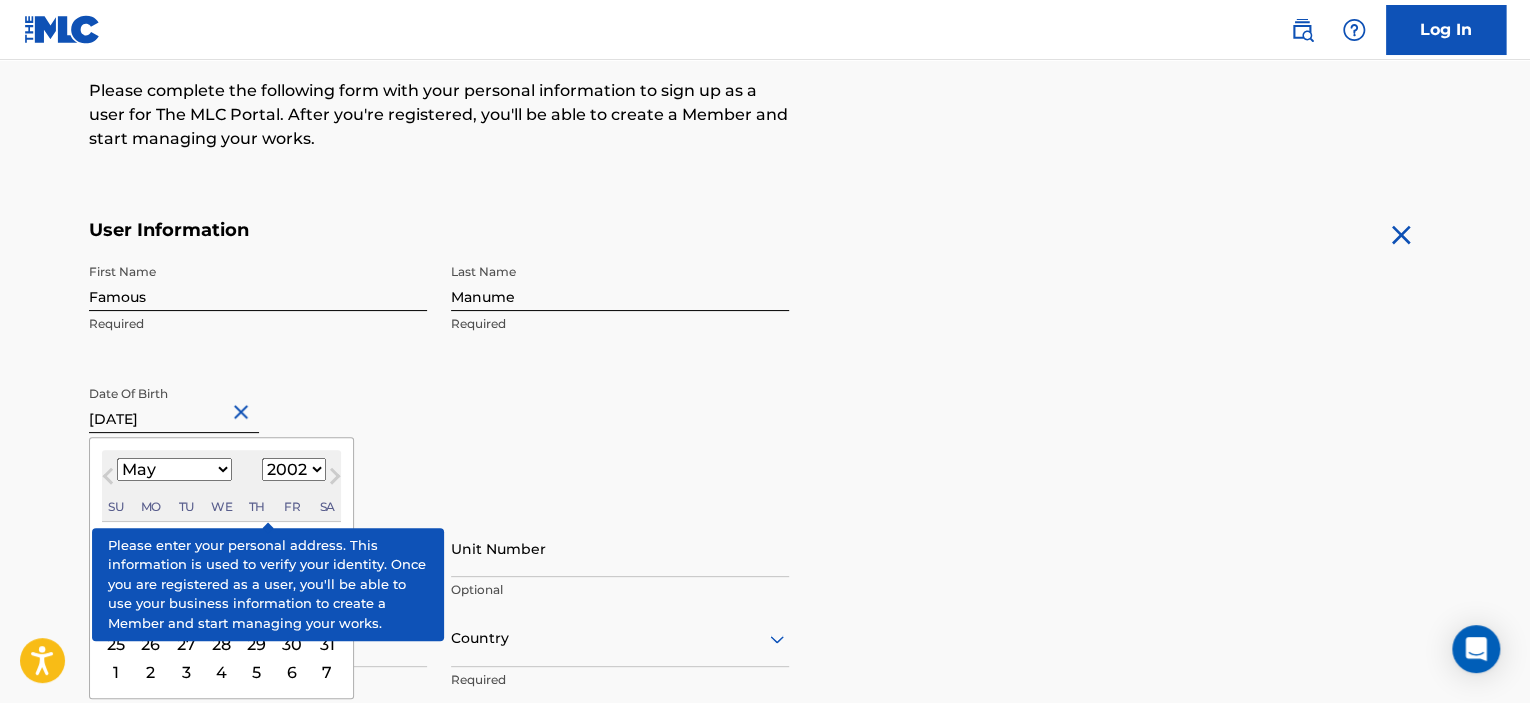 click on "1900 1901 1902 1903 1904 1905 1906 1907 1908 1909 1910 1911 1912 1913 1914 1915 1916 1917 1918 1919 1920 1921 1922 1923 1924 1925 1926 1927 1928 1929 1930 1931 1932 1933 1934 1935 1936 1937 1938 1939 1940 1941 1942 1943 1944 1945 1946 1947 1948 1949 1950 1951 1952 1953 1954 1955 1956 1957 1958 1959 1960 1961 1962 1963 1964 1965 1966 1967 1968 1969 1970 1971 1972 1973 1974 1975 1976 1977 1978 1979 1980 1981 1982 1983 1984 1985 1986 1987 1988 1989 1990 1991 1992 1993 1994 1995 1996 1997 1998 1999 2000 2001 2002 2003 2004 2005 2006 2007 2008 2009 2010 2011 2012 2013 2014 2015 2016 2017 2018 2019 2020 2021 2022 2023 2024 2025 2026 2027 2028 2029 2030 2031 2032 2033 2034 2035 2036 2037 2038 2039 2040 2041 2042 2043 2044 2045 2046 2047 2048 2049 2050 2051 2052 2053 2054 2055 2056 2057 2058 2059 2060 2061 2062 2063 2064 2065 2066 2067 2068 2069 2070 2071 2072 2073 2074 2075 2076 2077 2078 2079 2080 2081 2082 2083 2084 2085 2086 2087 2088 2089 2090 2091 2092 2093 2094 2095 2096 2097 2098 2099 2100" at bounding box center (294, 469) 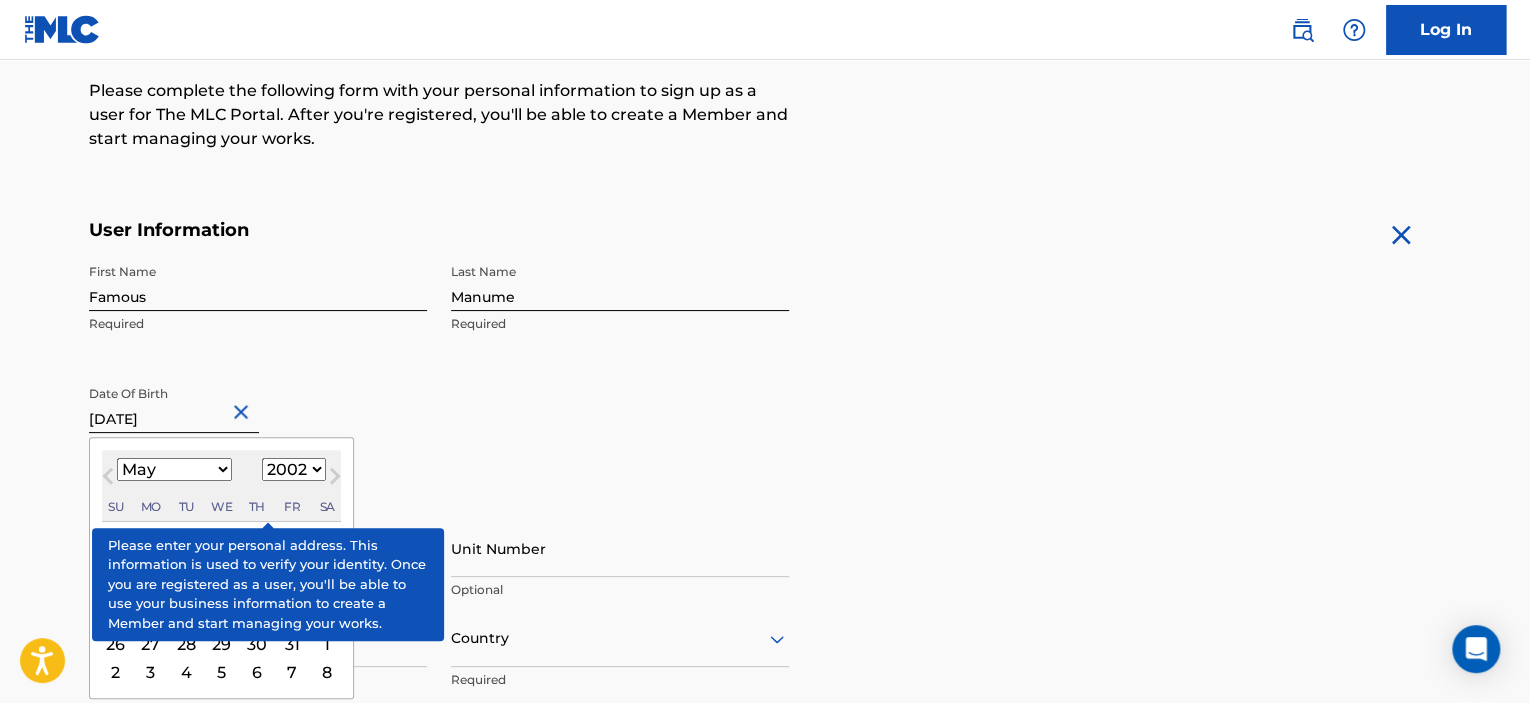 click on "2" at bounding box center (257, 535) 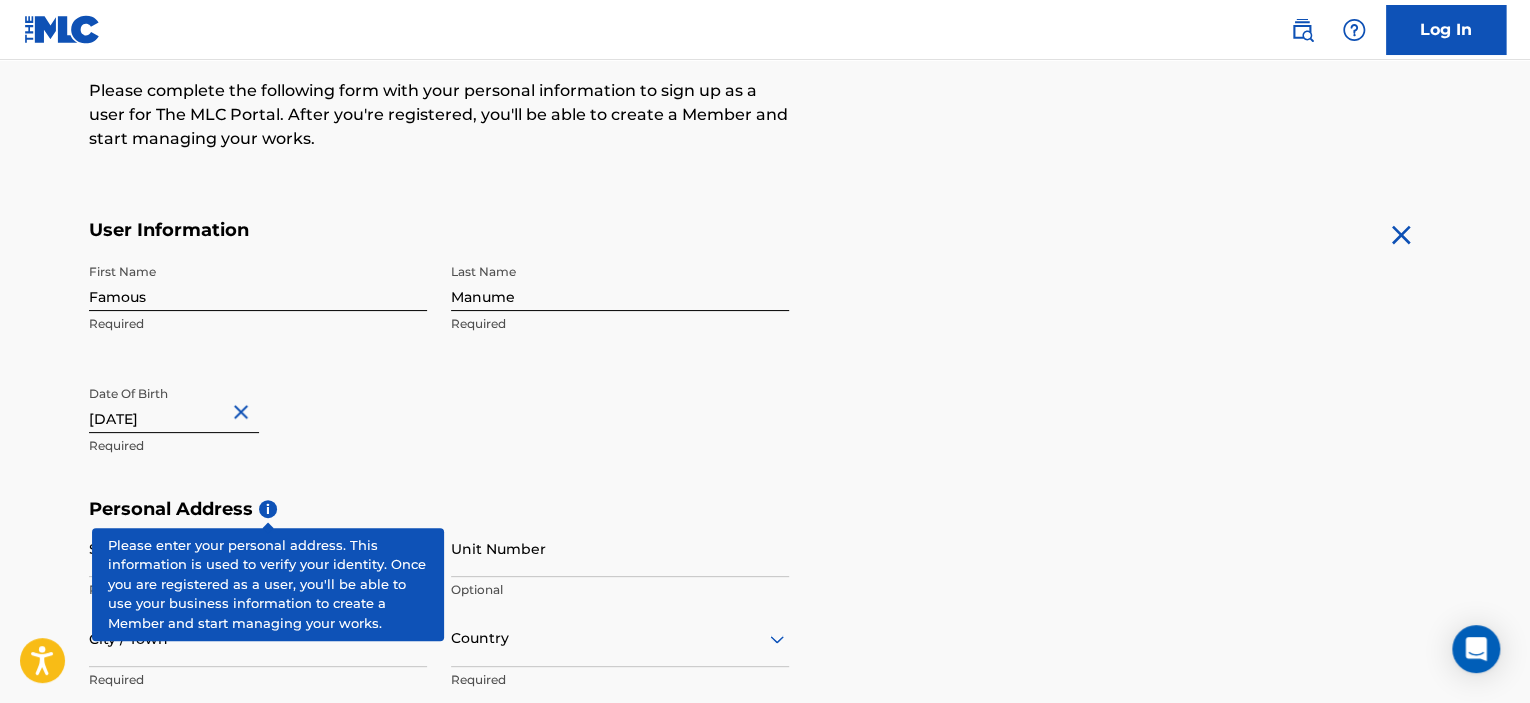 click on "[DATE]" at bounding box center [174, 404] 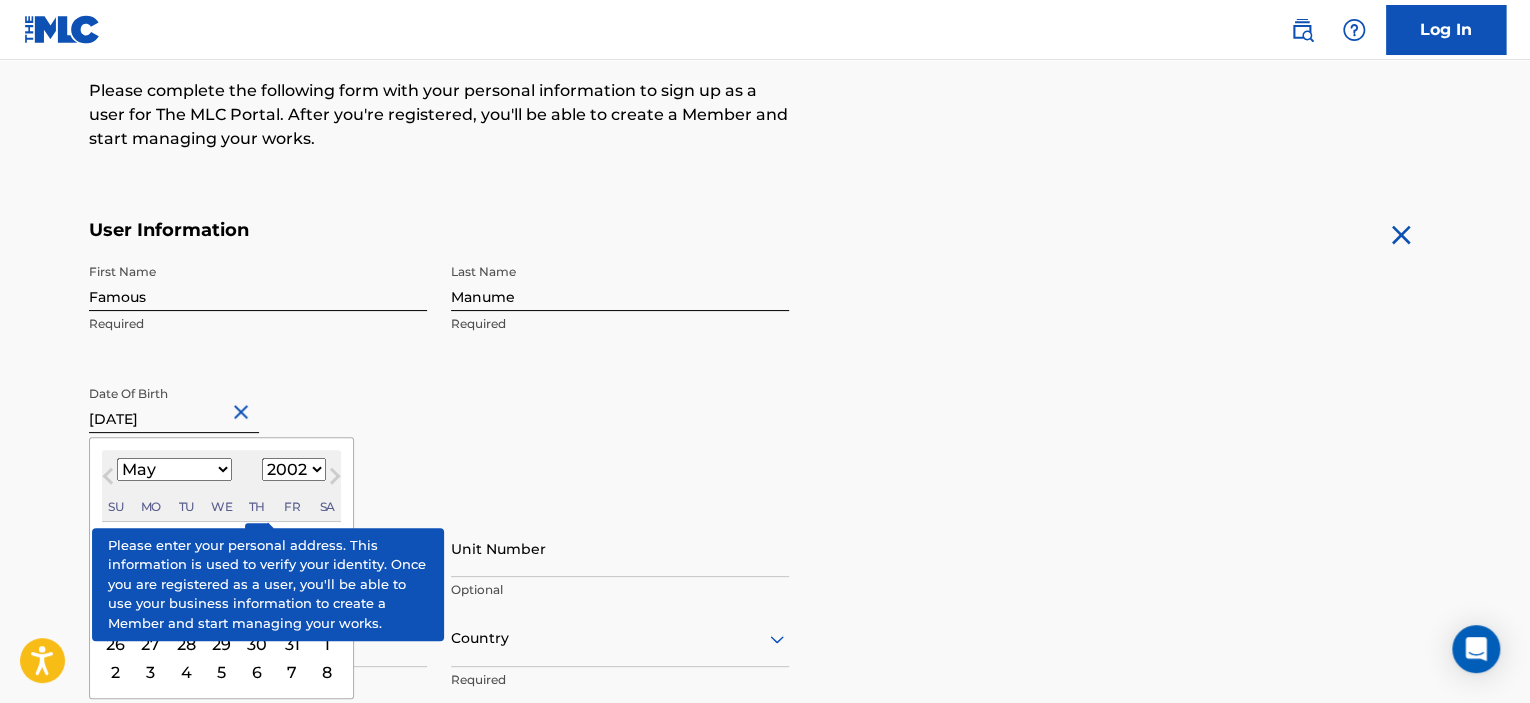 click on "5 6 7 8 9 10 11" at bounding box center [221, 562] 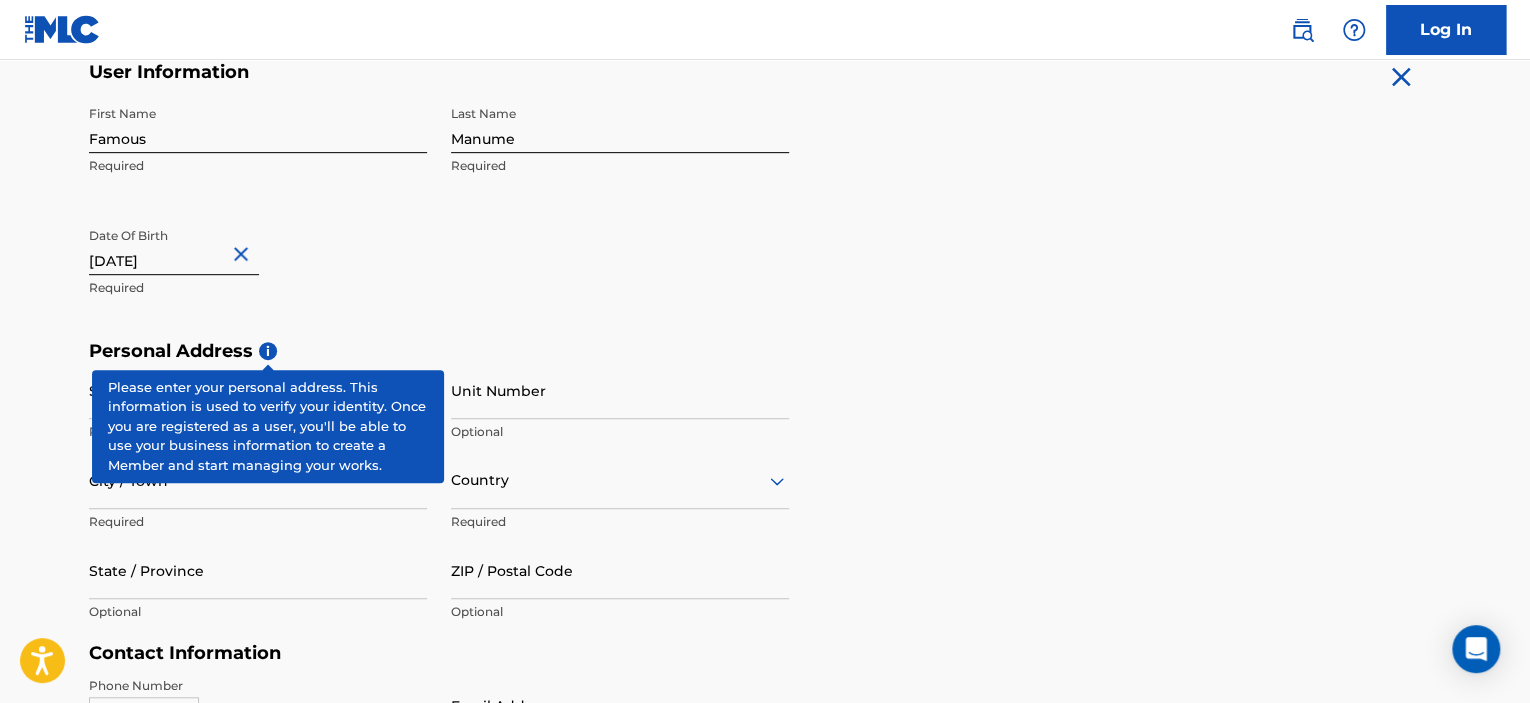 scroll, scrollTop: 410, scrollLeft: 0, axis: vertical 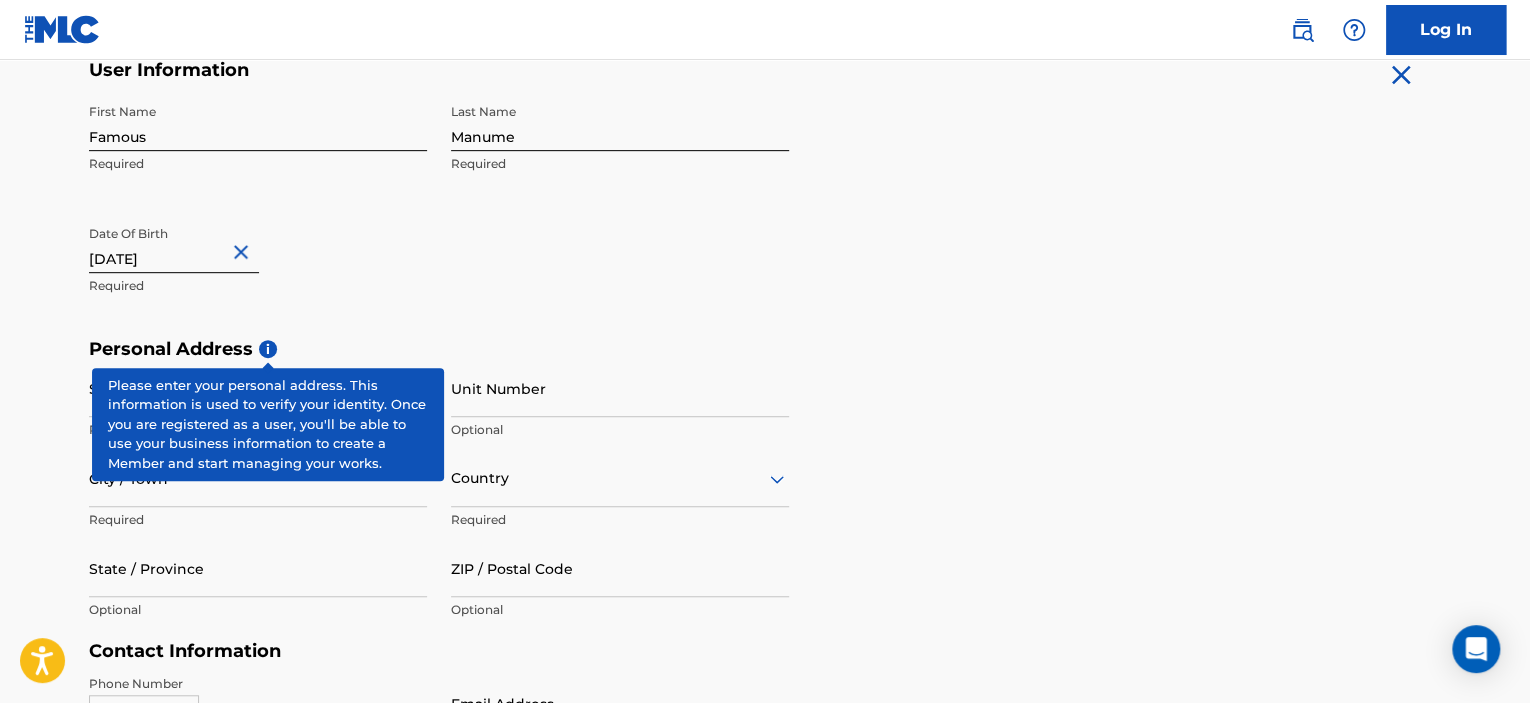 click on "Personal Address i" at bounding box center [765, 349] 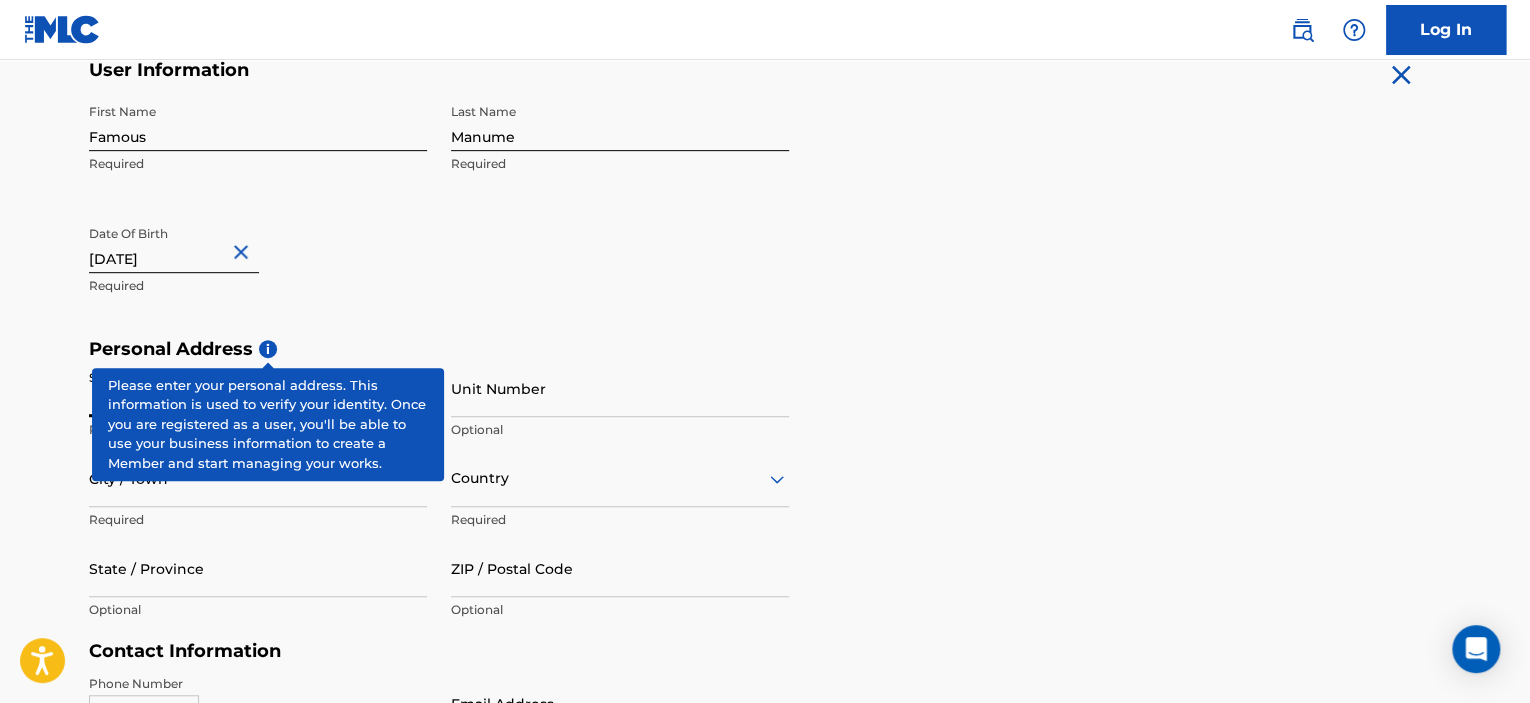 click on "i" at bounding box center (268, 349) 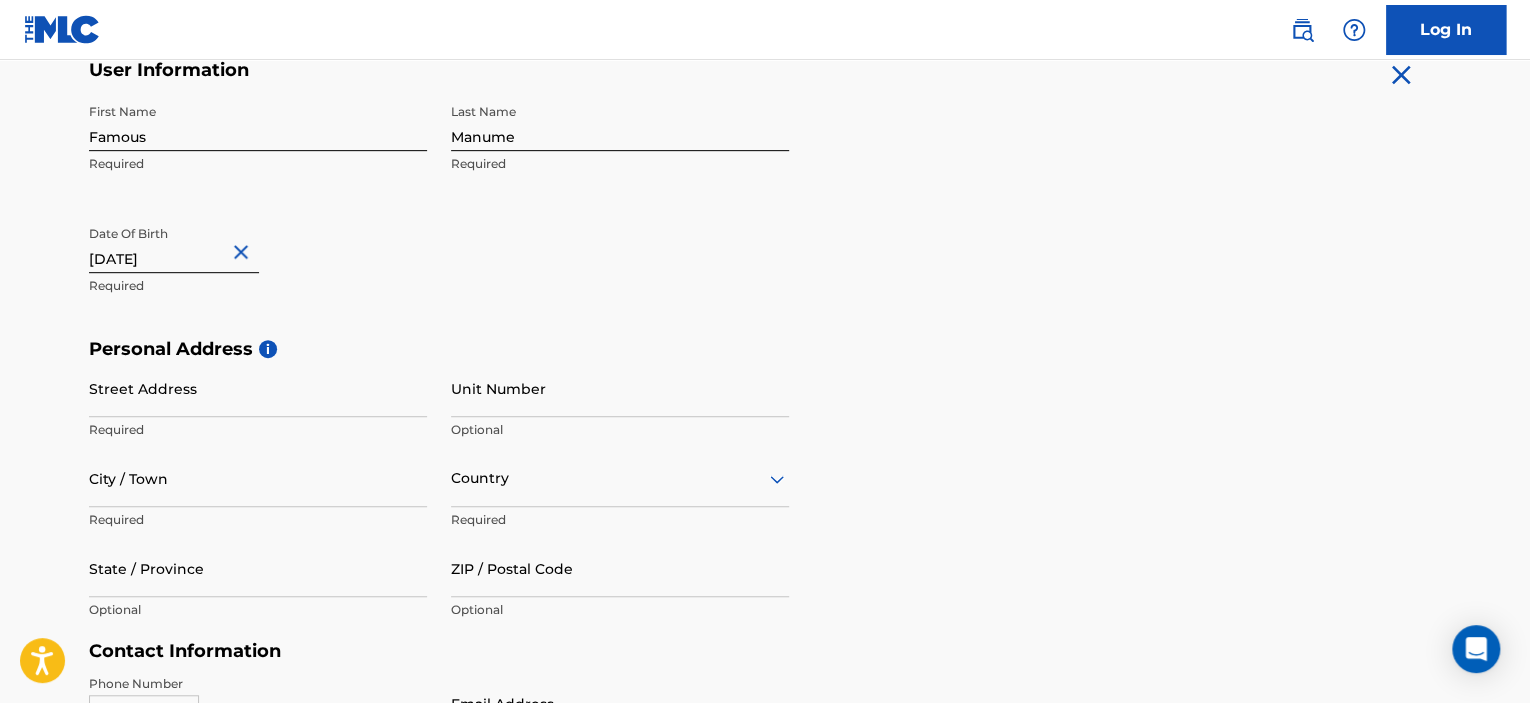 click on "Street Address" at bounding box center (258, 388) 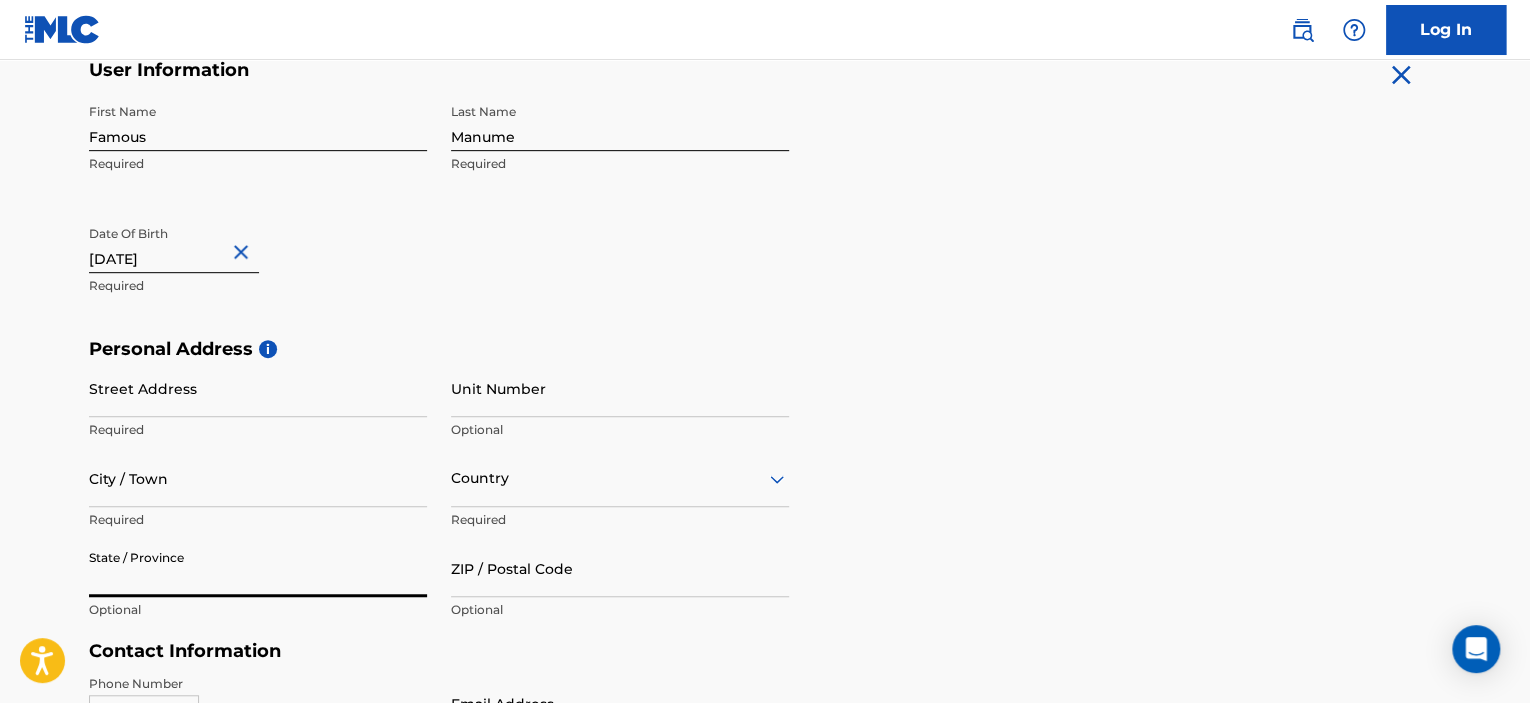click on "State / Province" at bounding box center (258, 568) 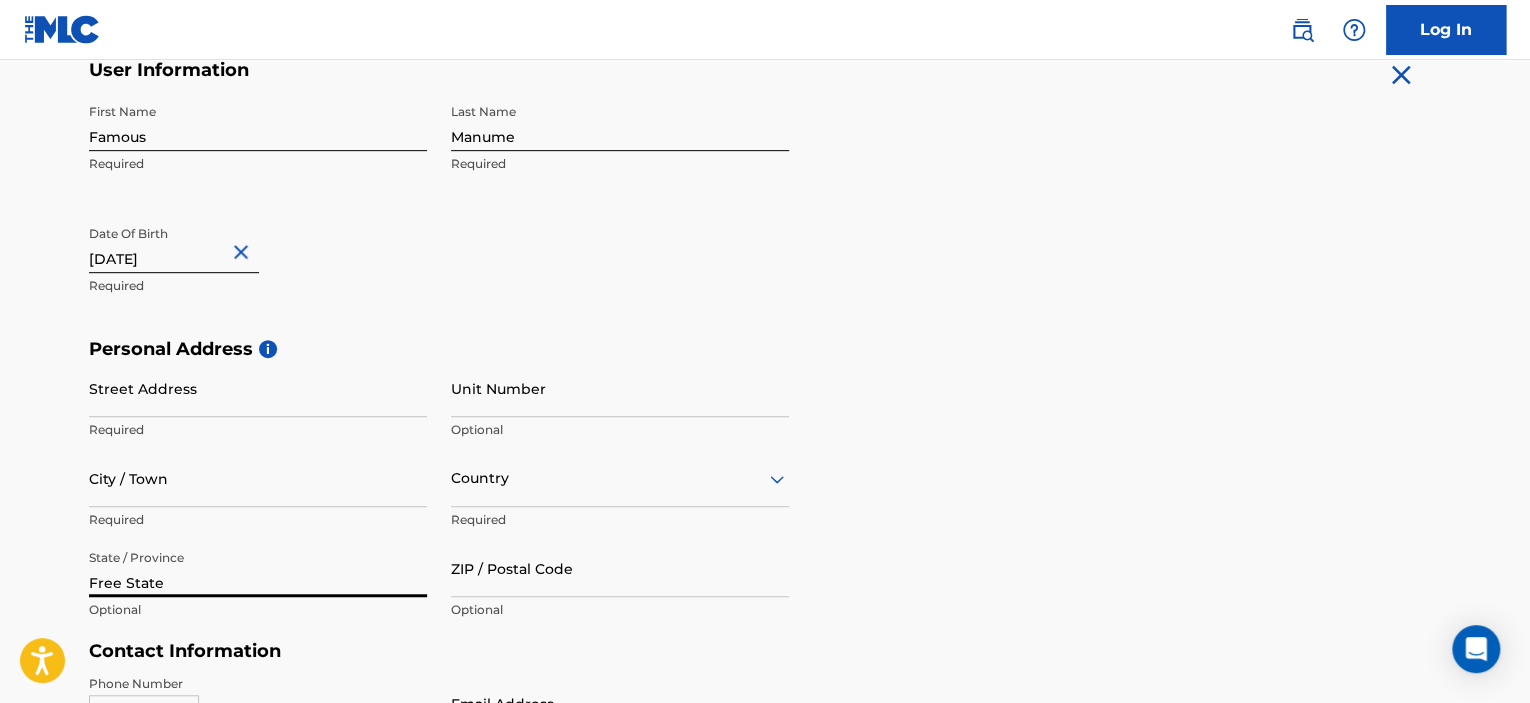 type on "Free State" 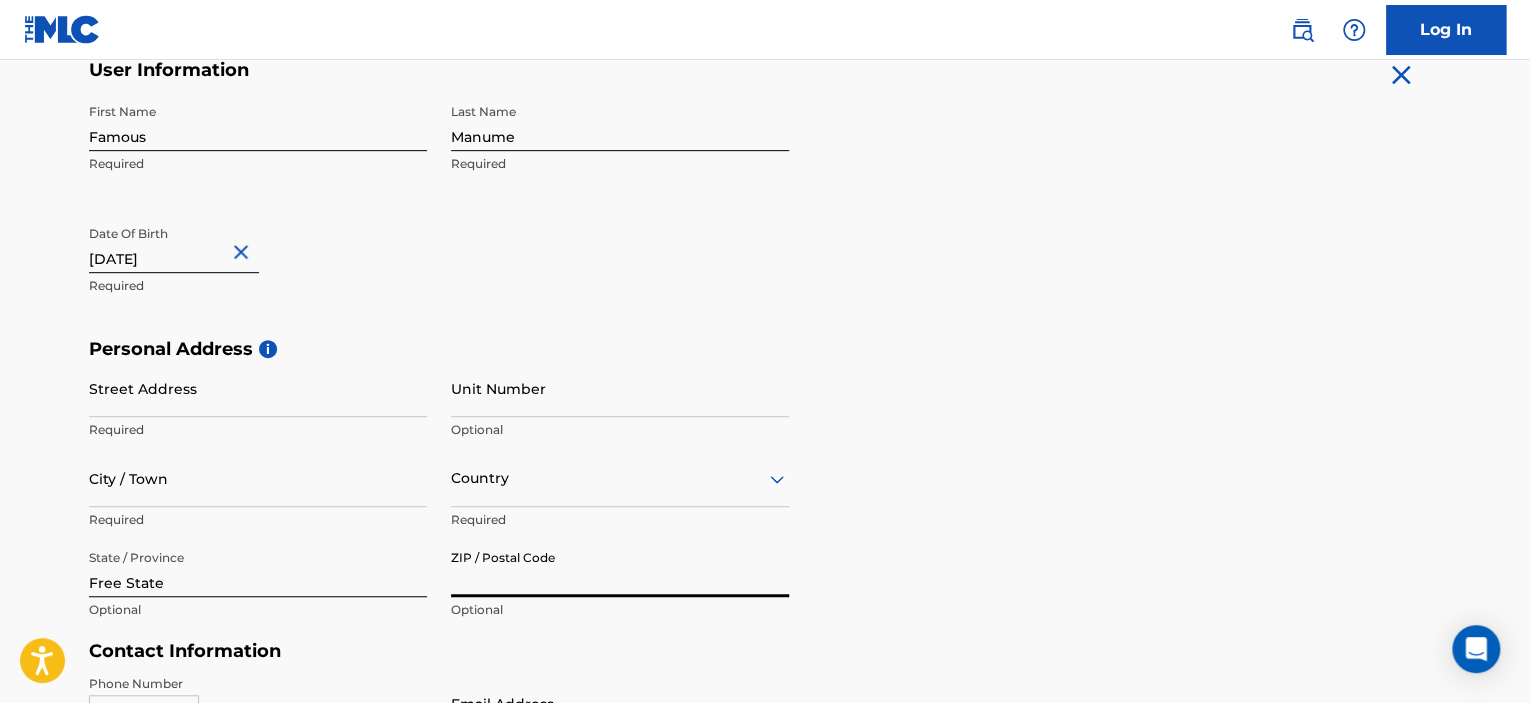 click on "ZIP / Postal Code" at bounding box center (620, 568) 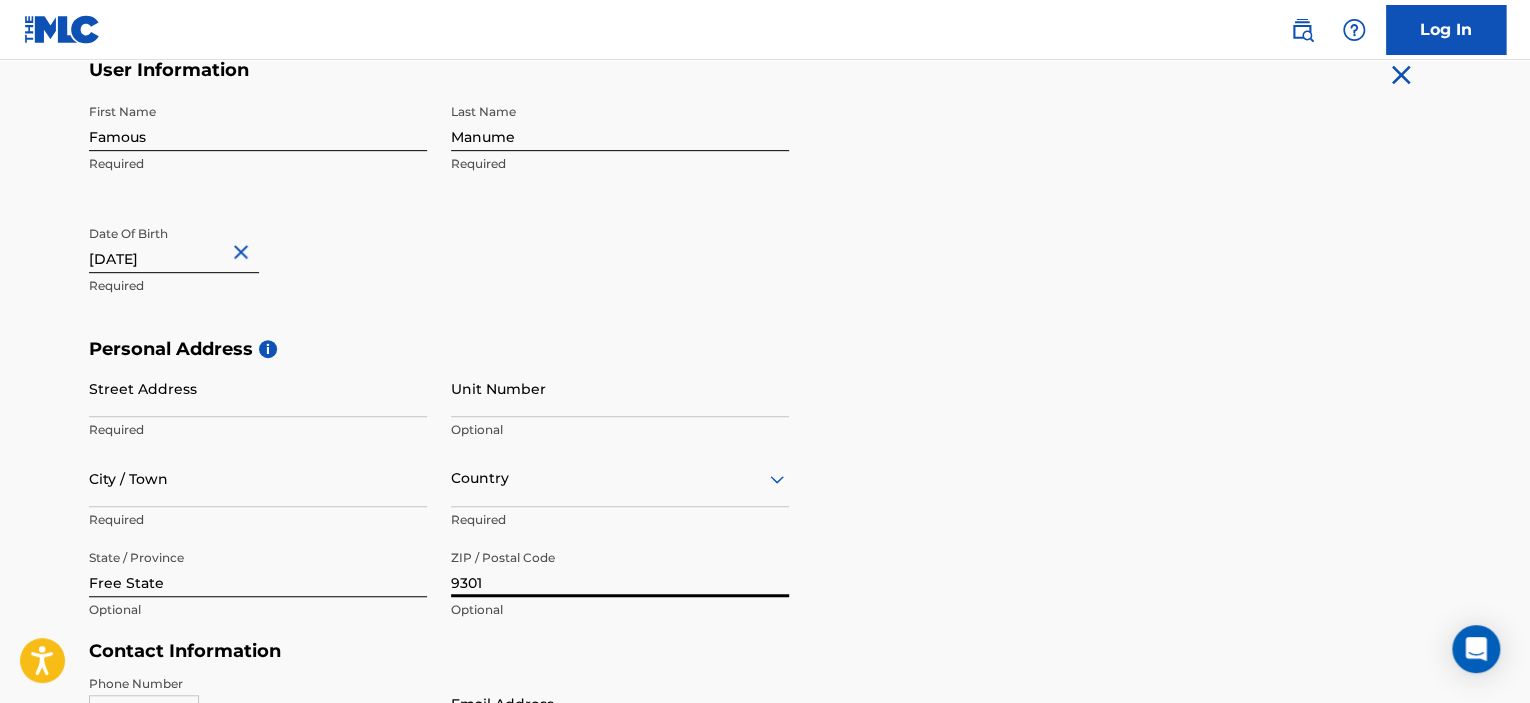 type on "9301" 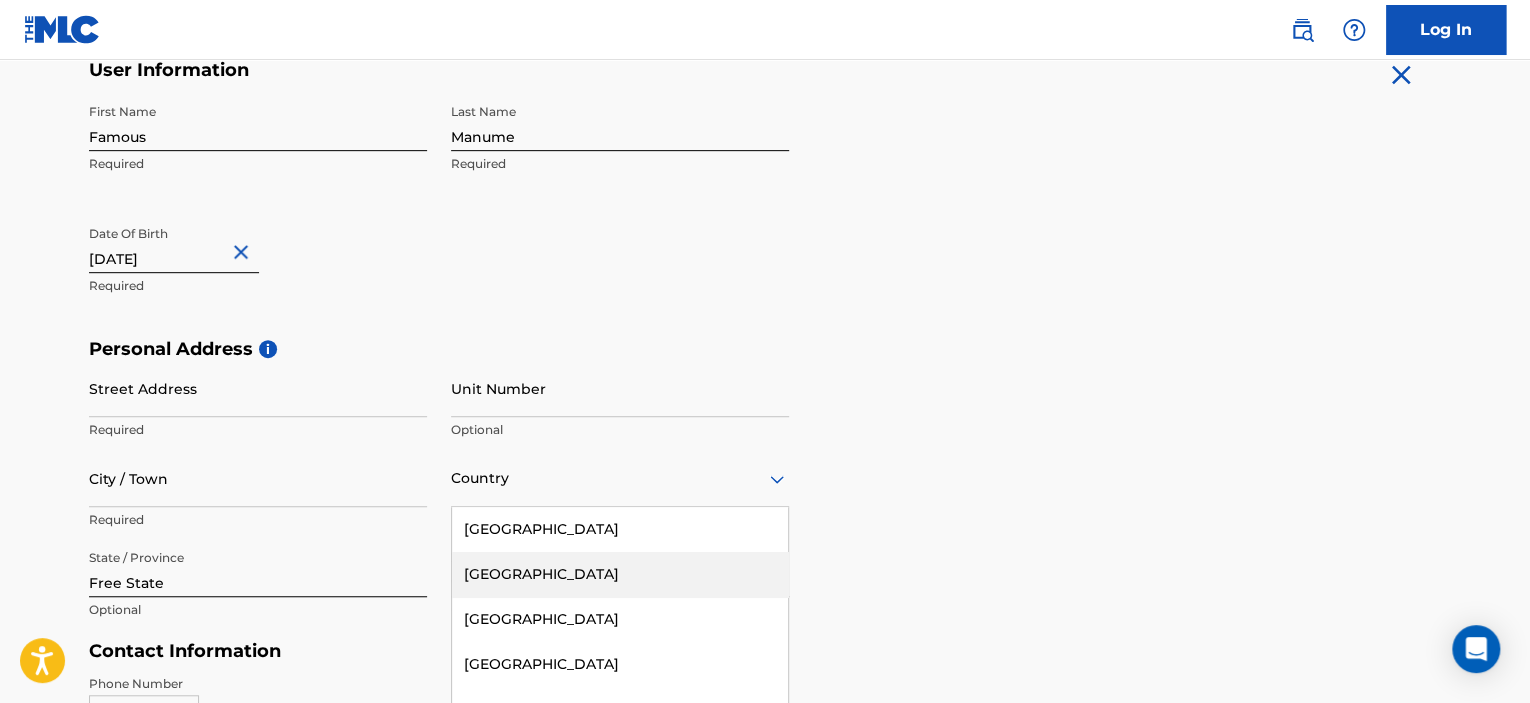 scroll, scrollTop: 515, scrollLeft: 0, axis: vertical 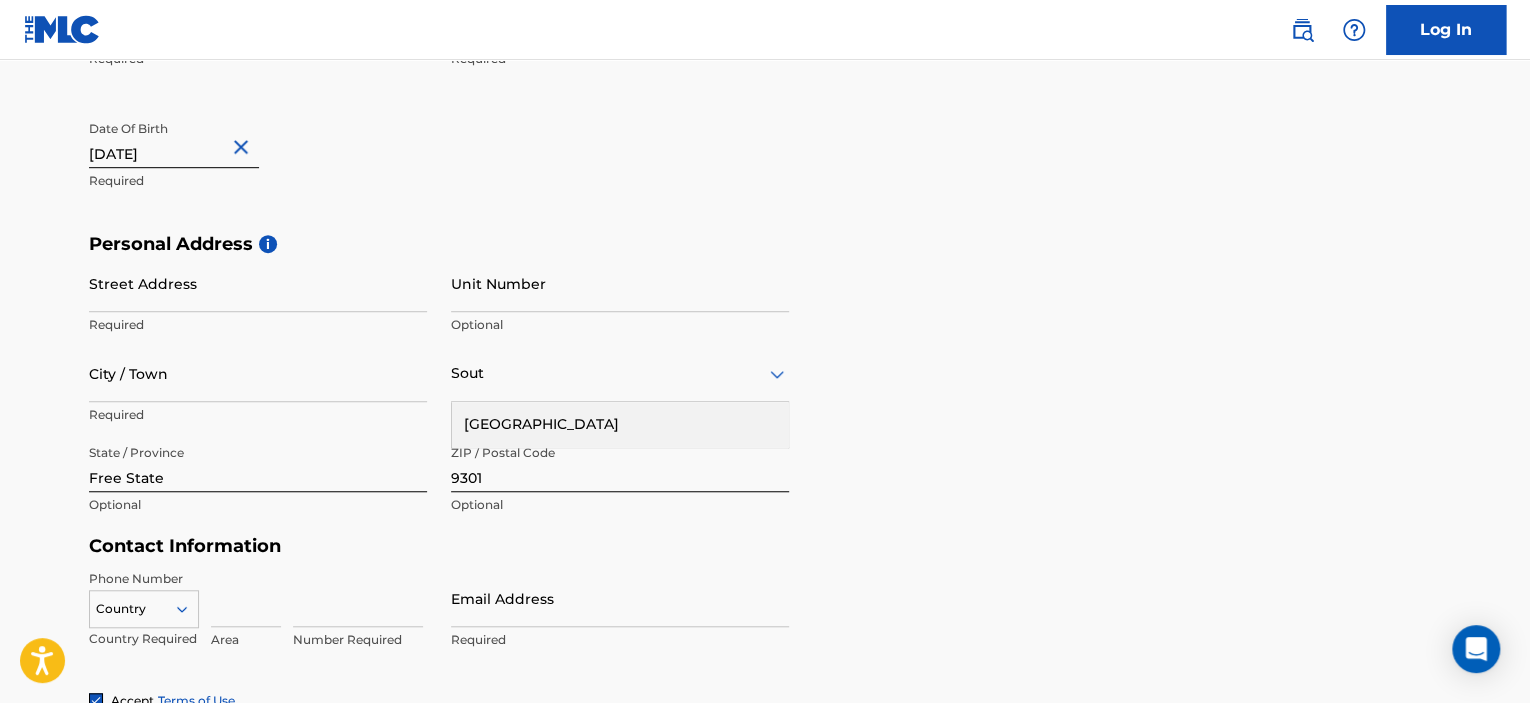 type on "South" 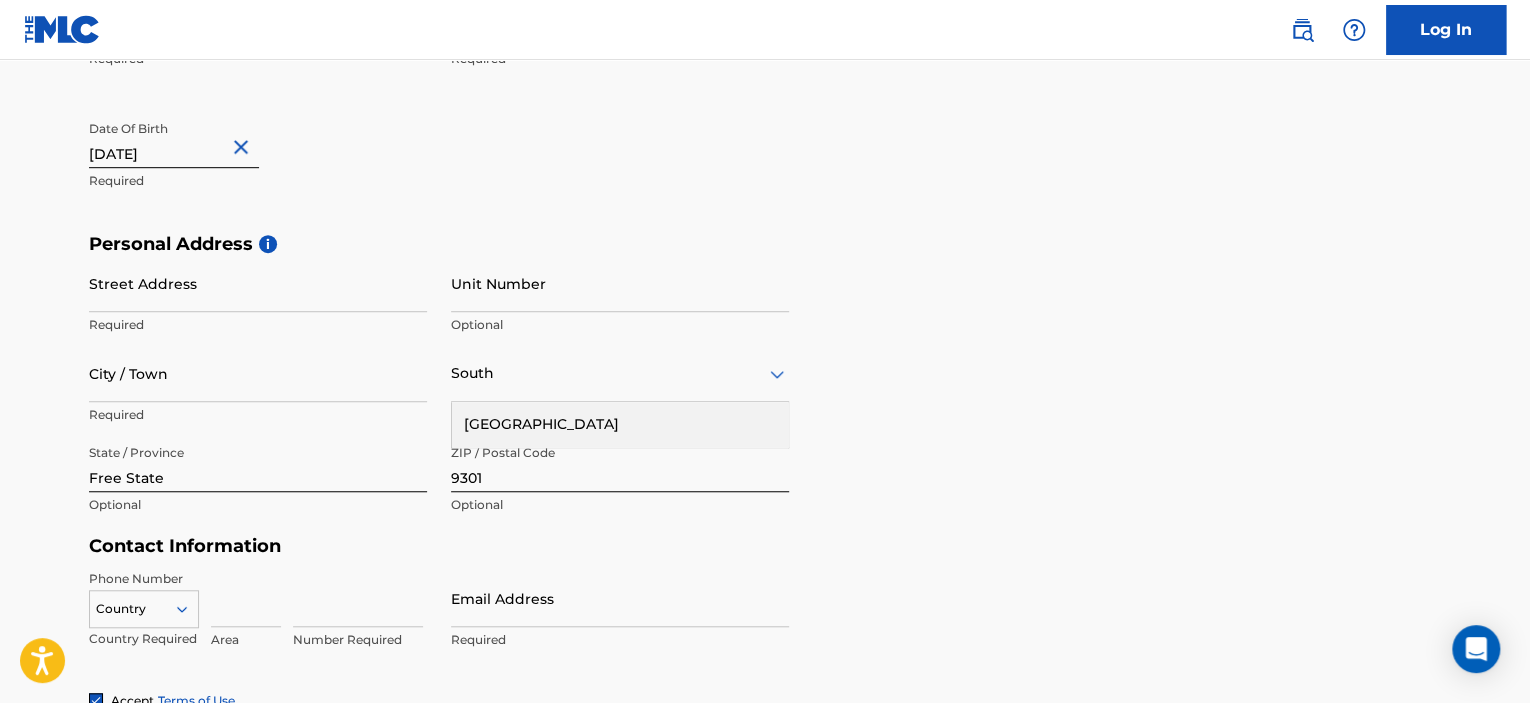 click on "[GEOGRAPHIC_DATA]" at bounding box center [620, 424] 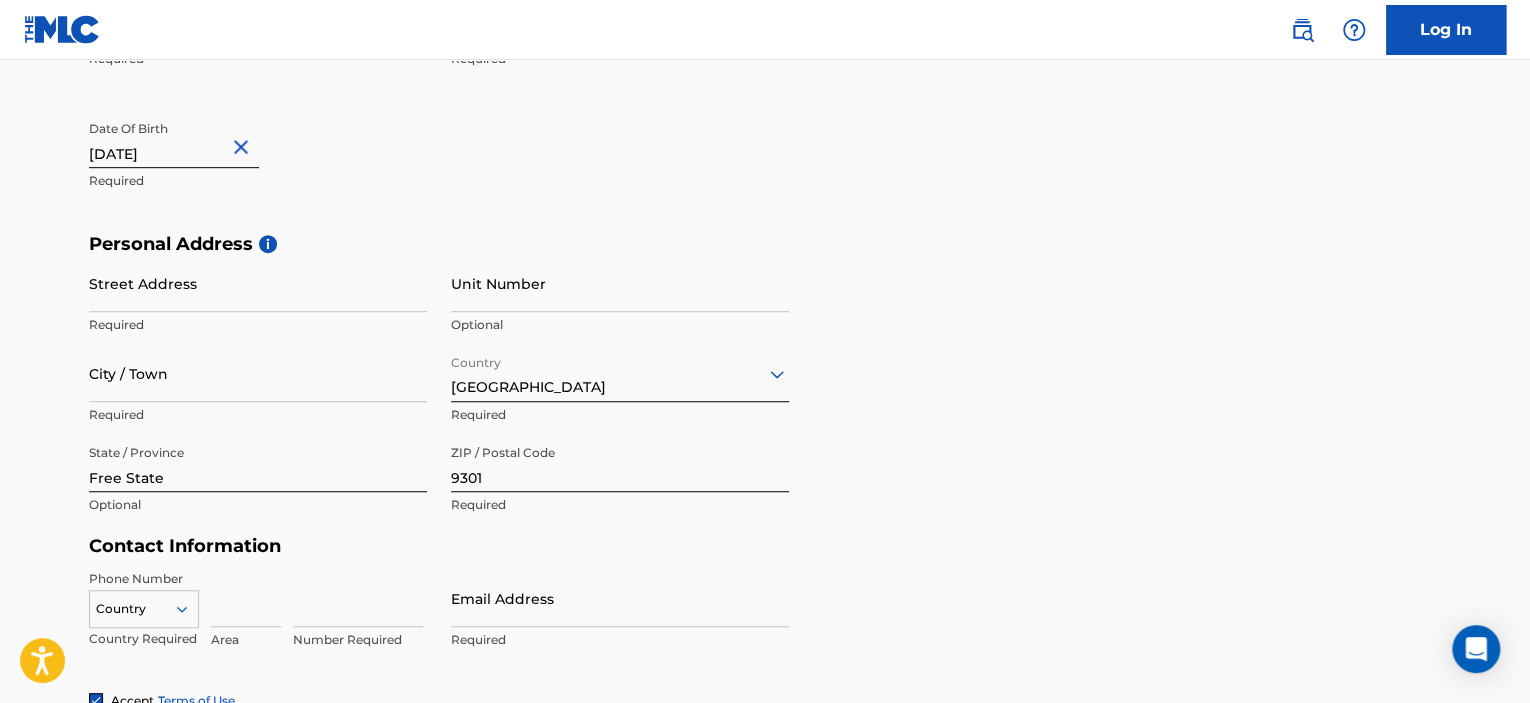 click on "City / Town" at bounding box center [258, 373] 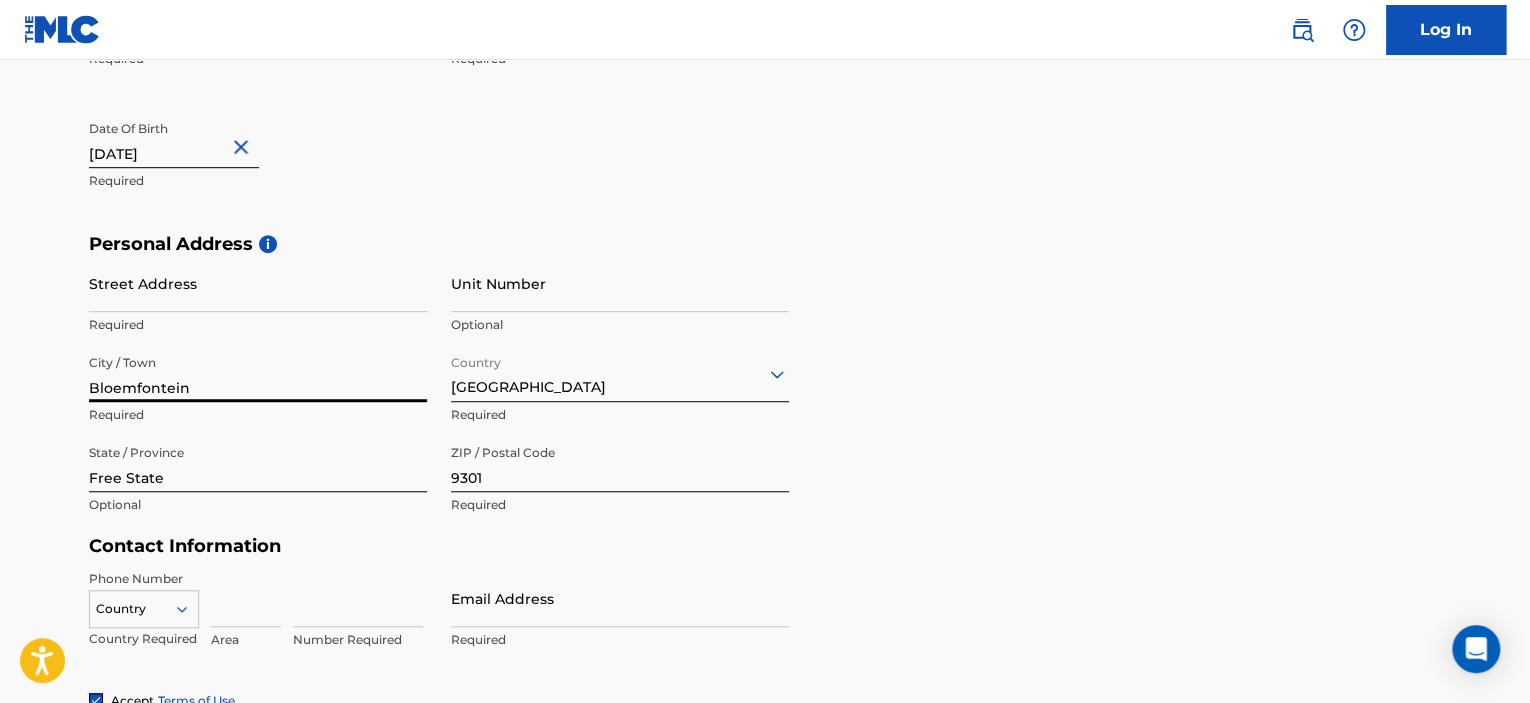 type on "Bloemfontein" 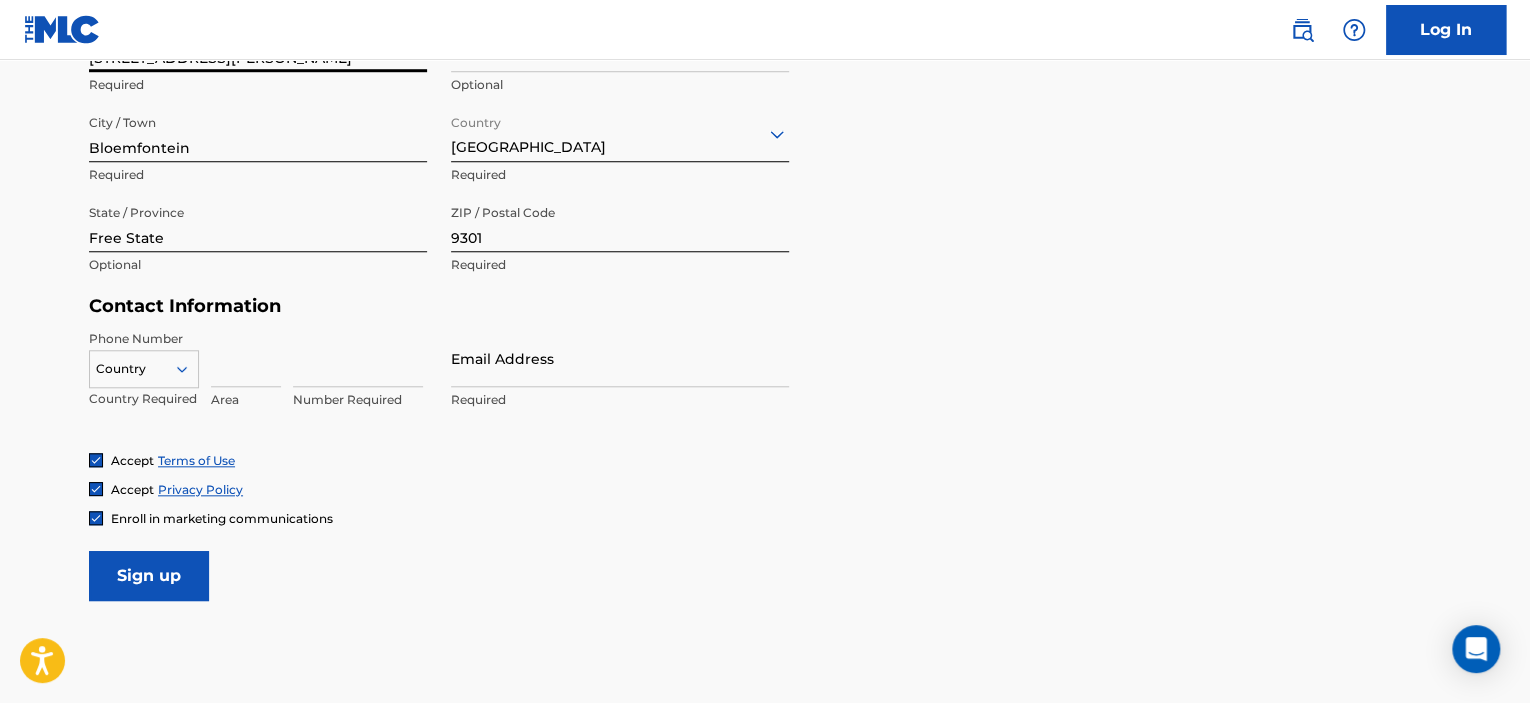scroll, scrollTop: 758, scrollLeft: 0, axis: vertical 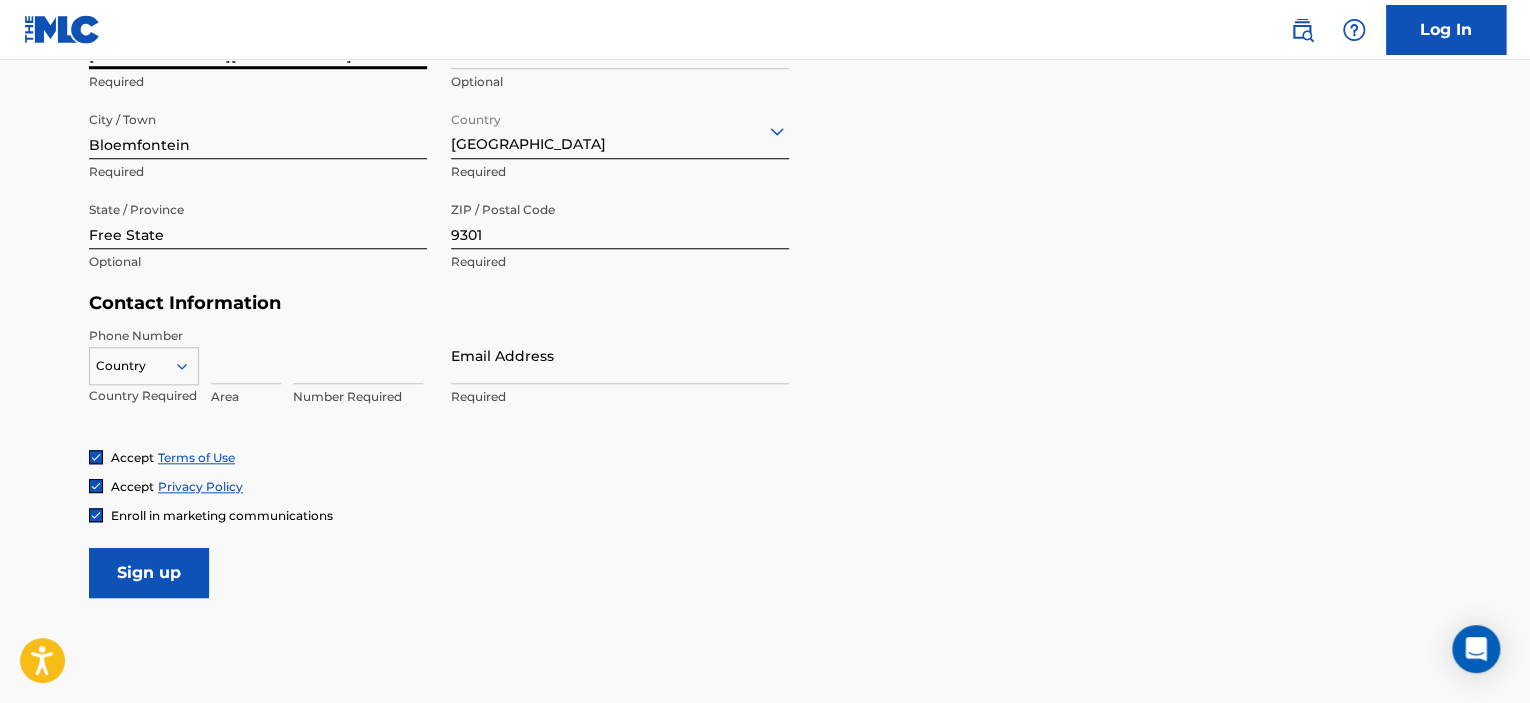 type on "[STREET_ADDRESS][PERSON_NAME]" 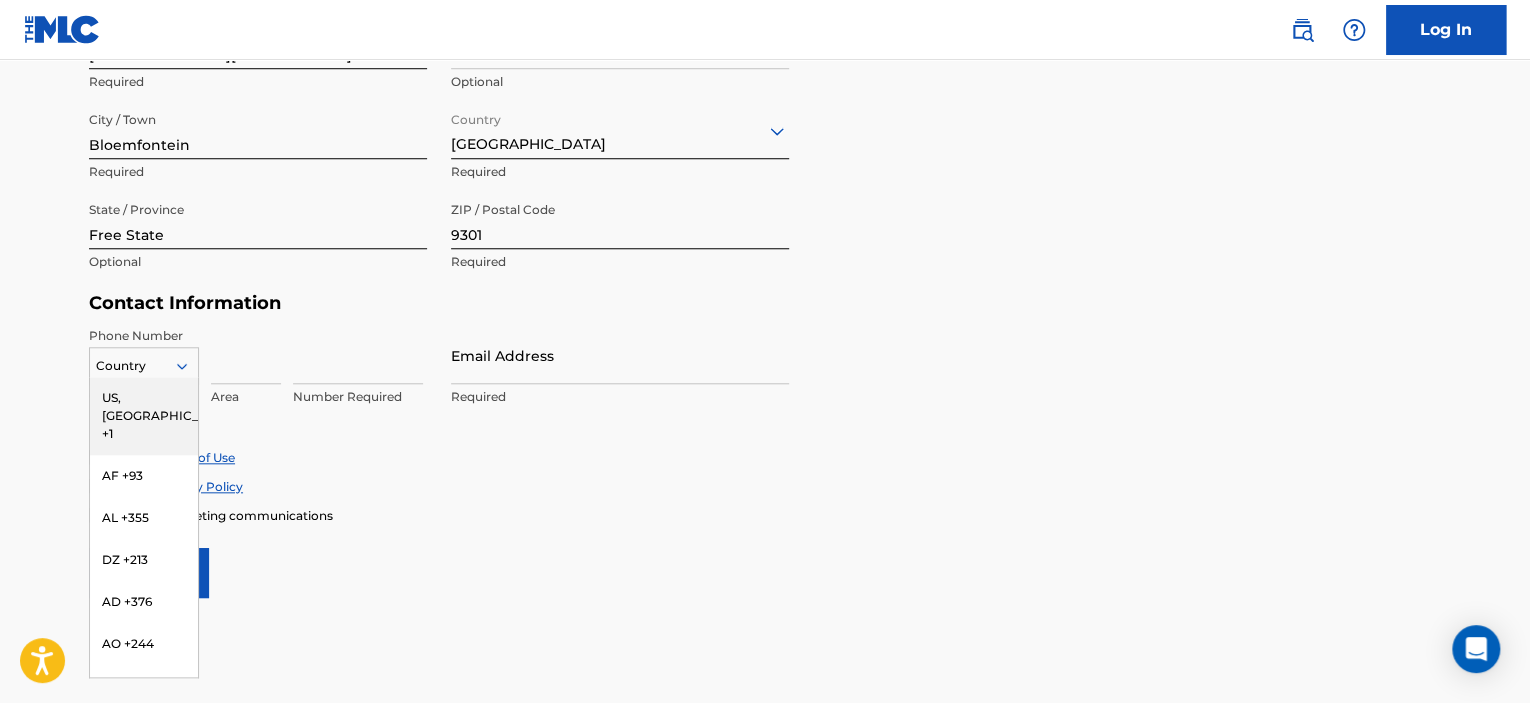 type on "=" 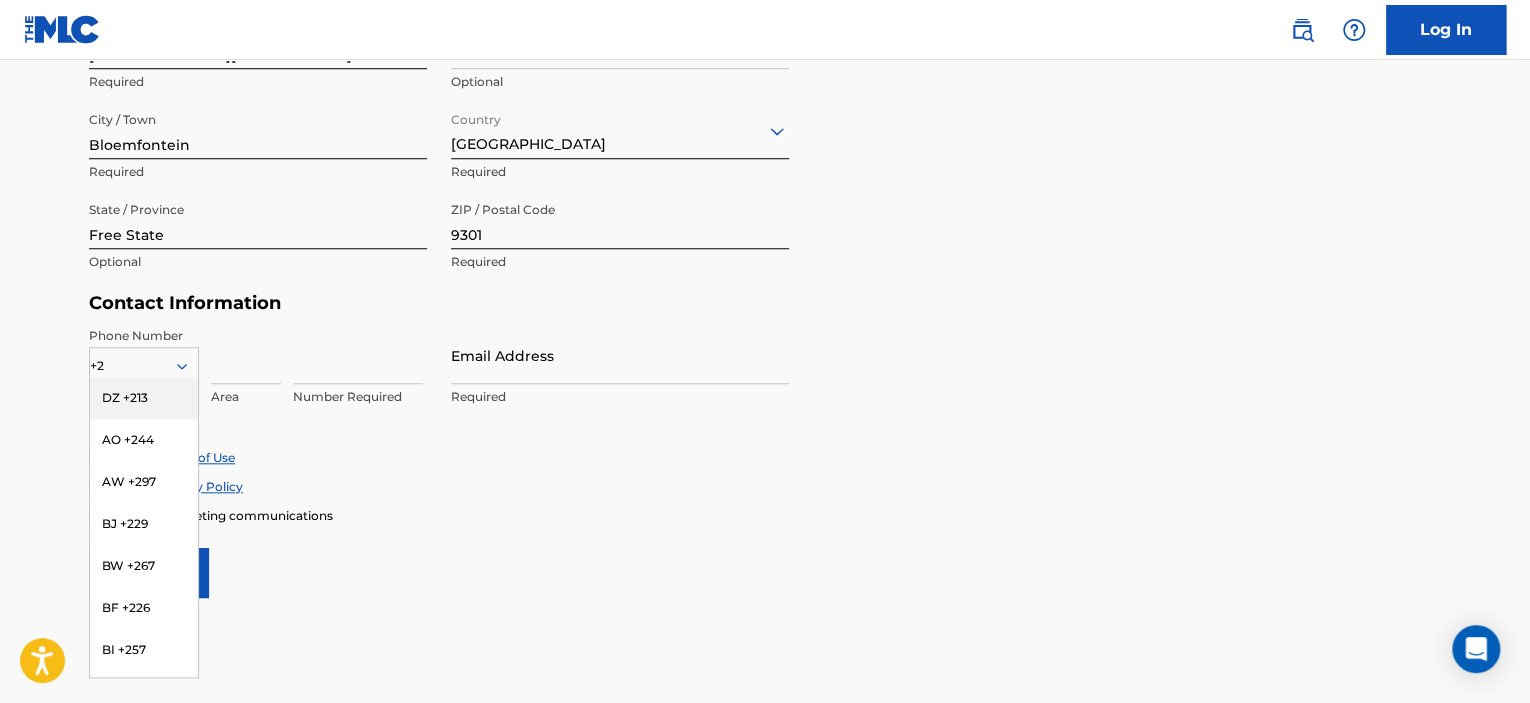 type on "+27" 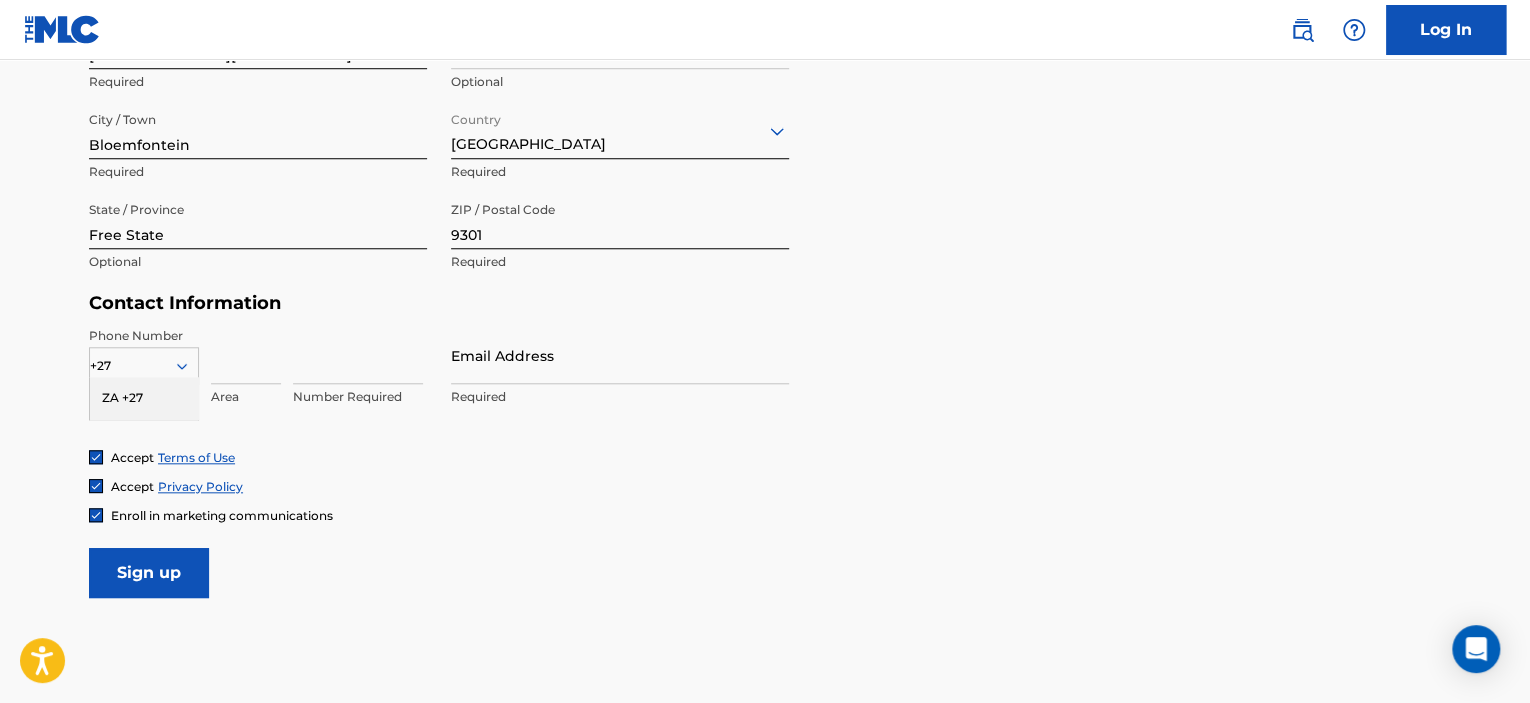click on "ZA +27" at bounding box center (144, 398) 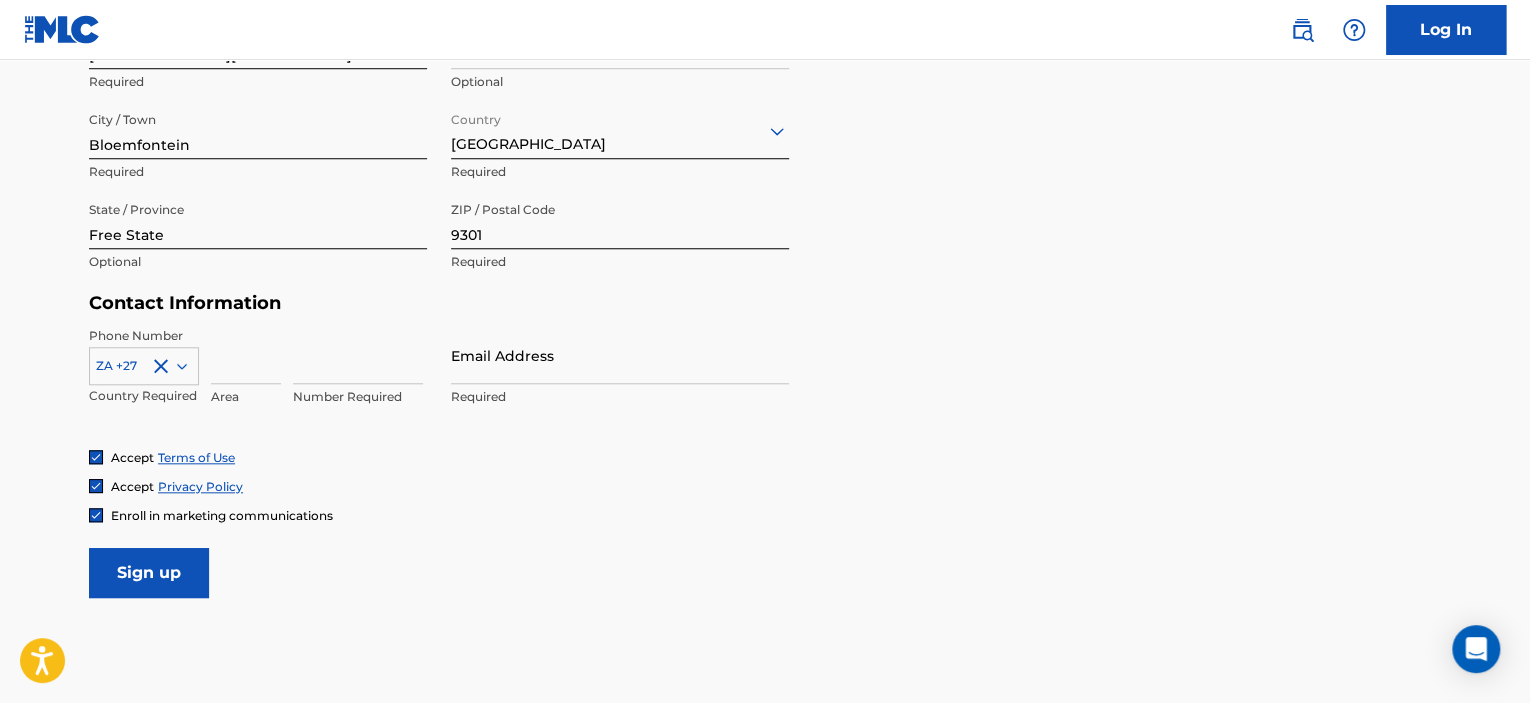 click at bounding box center (358, 355) 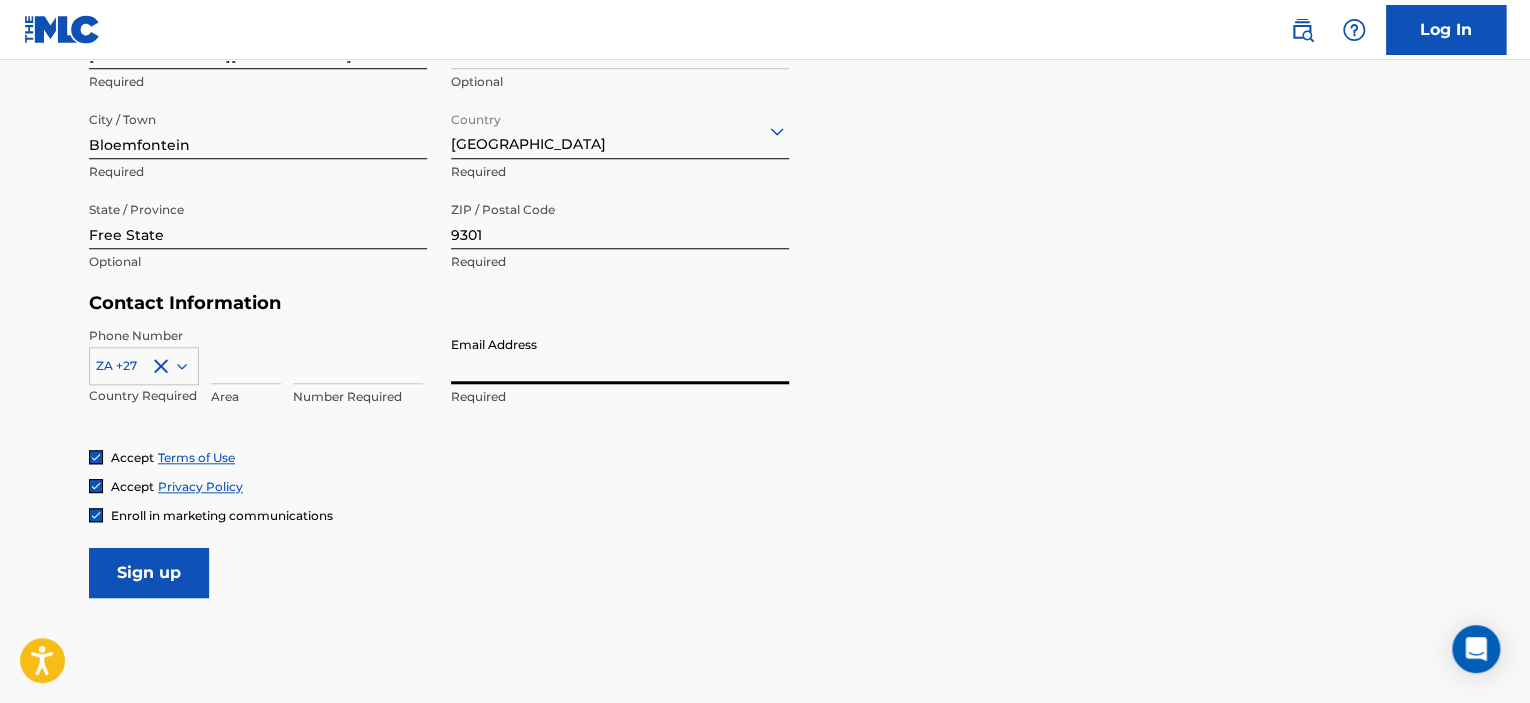 type on "[EMAIL_ADDRESS][DOMAIN_NAME]" 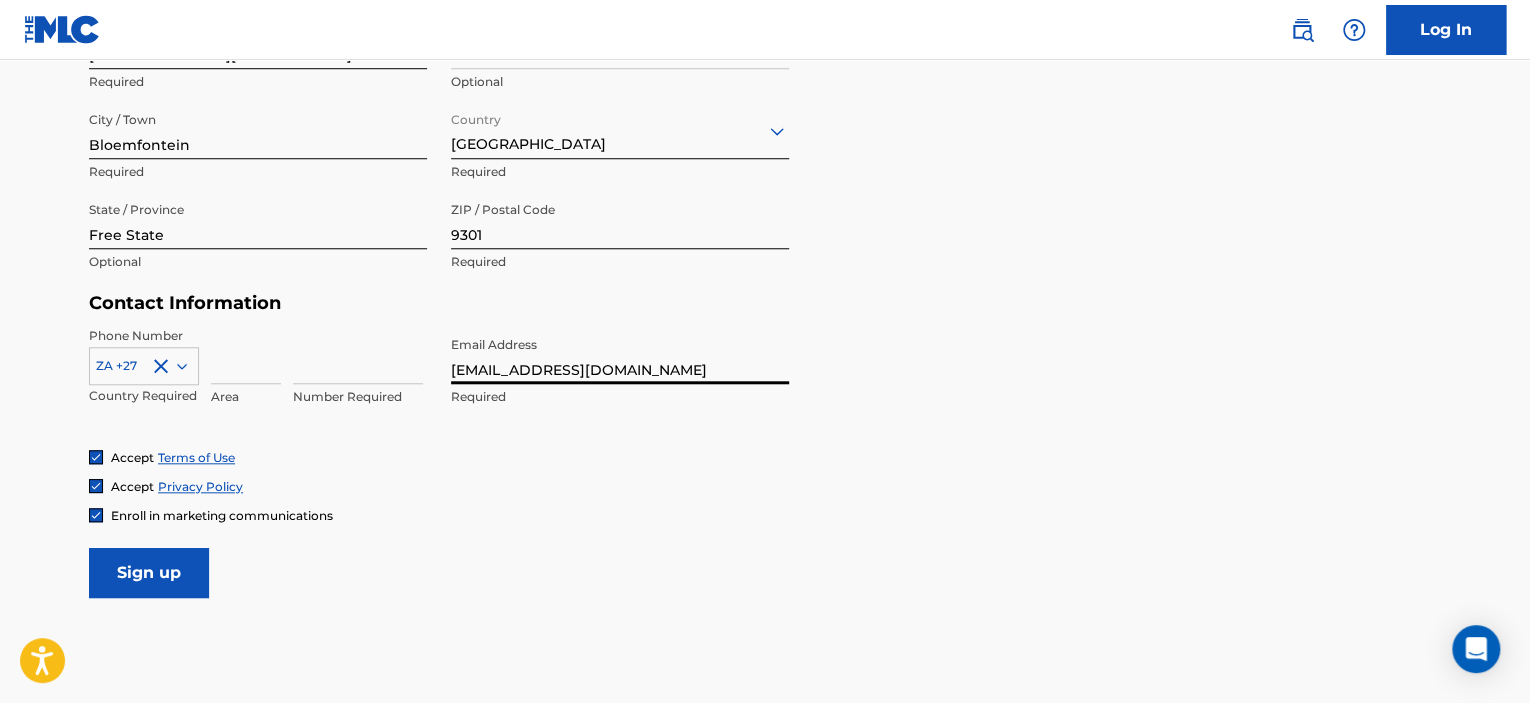 click at bounding box center [358, 355] 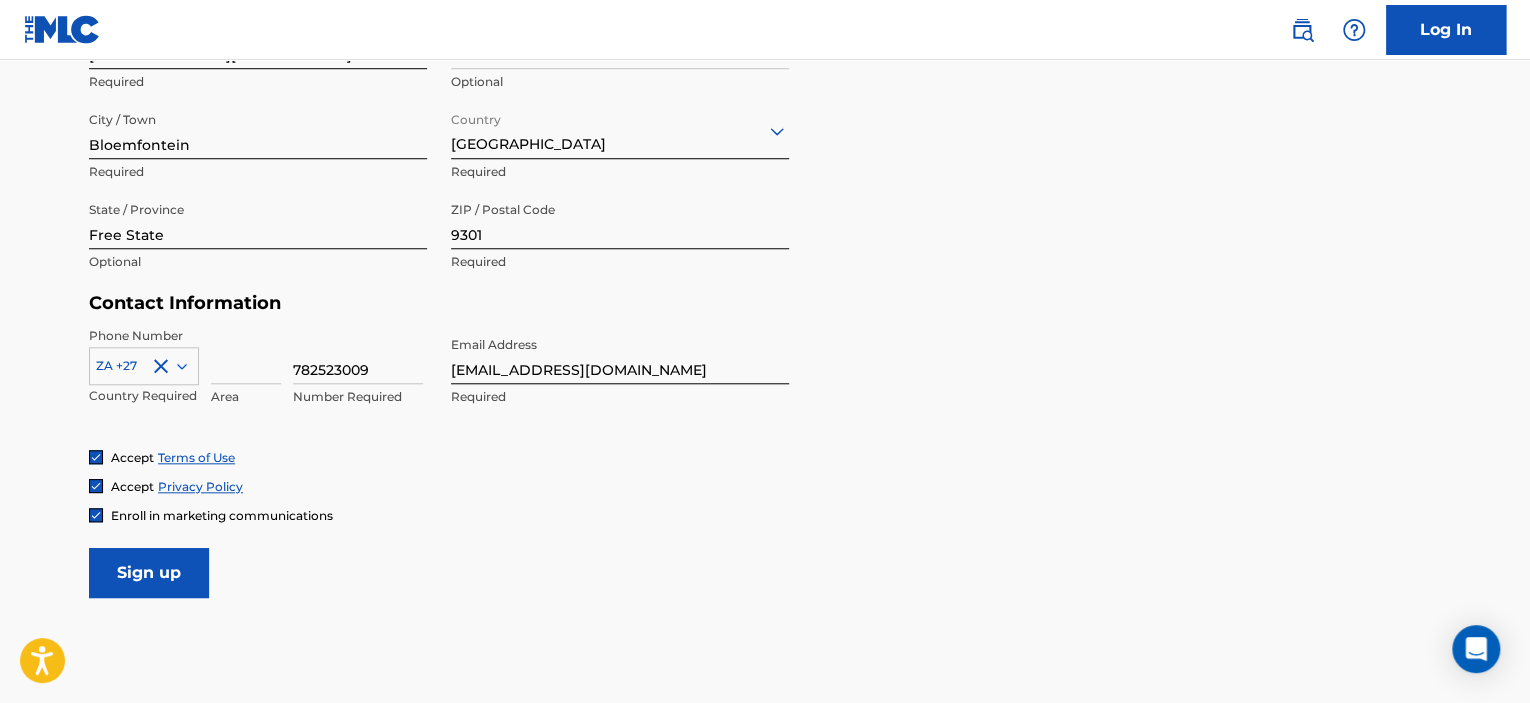 type on "782523009" 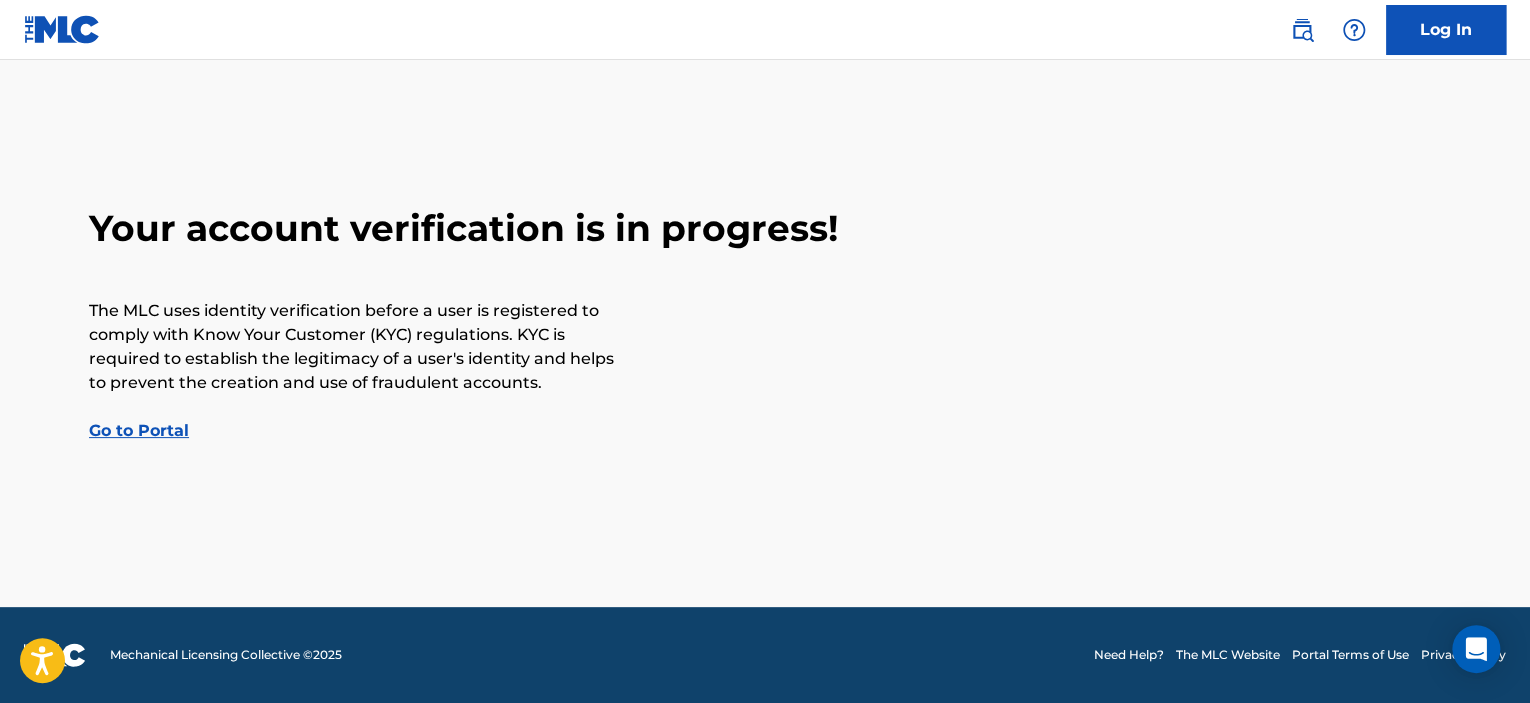 scroll, scrollTop: 0, scrollLeft: 0, axis: both 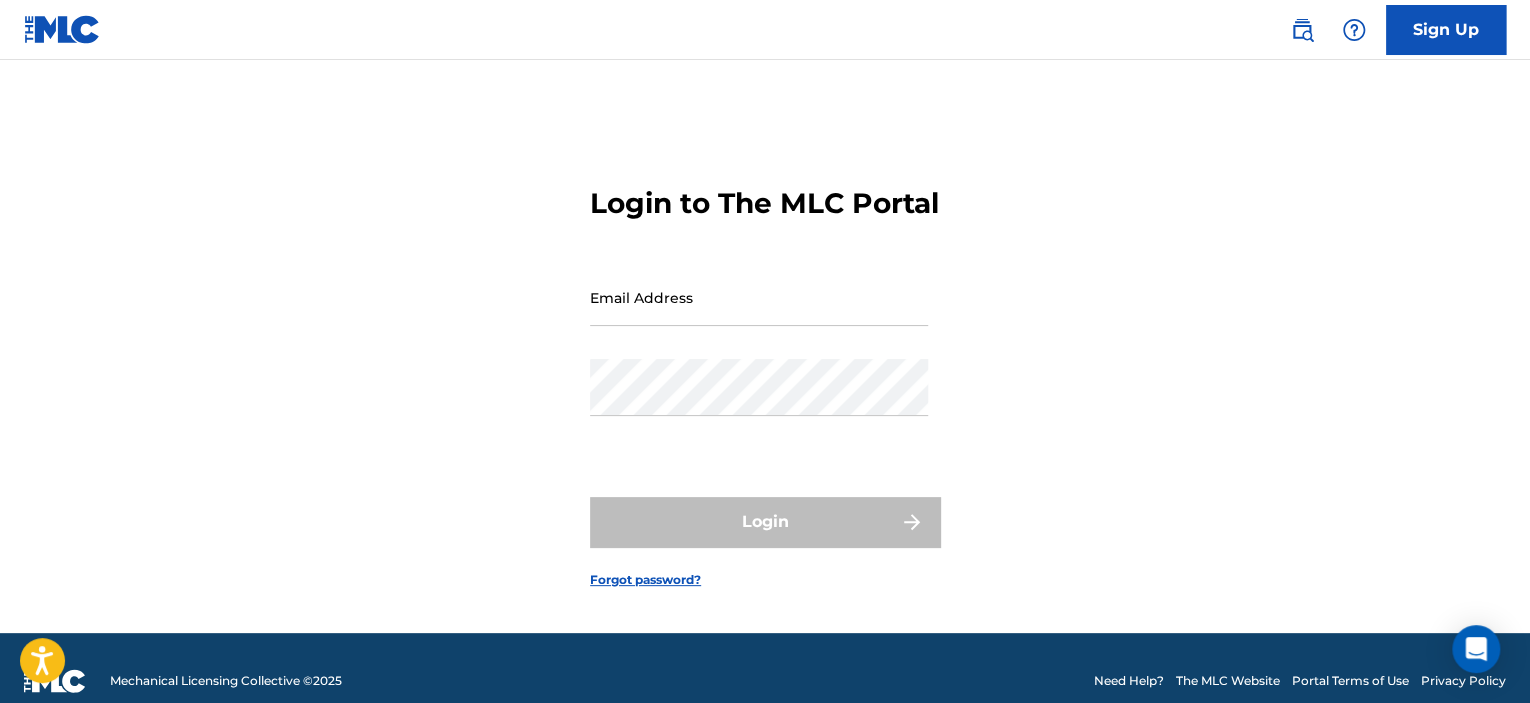 click on "Email Address" at bounding box center (759, 297) 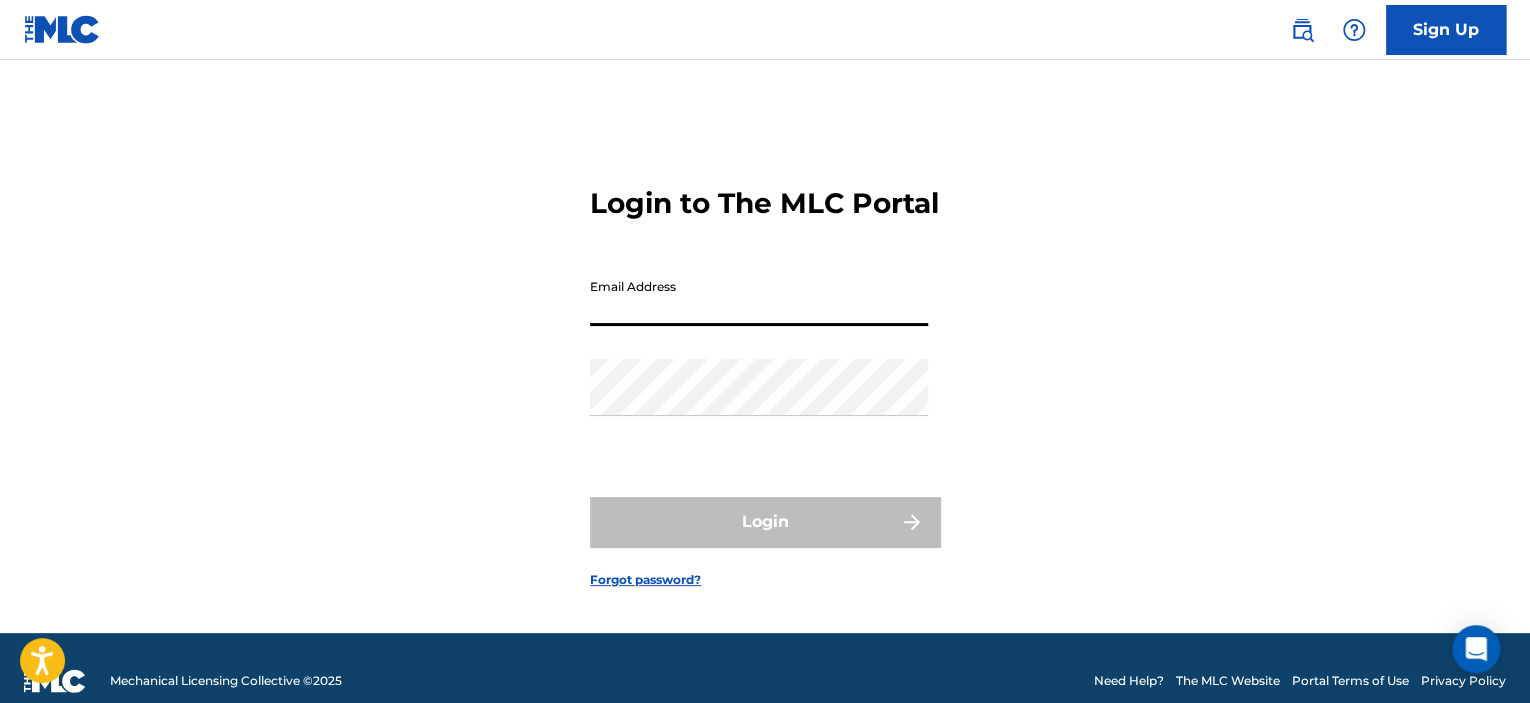 type on "[EMAIL_ADDRESS][DOMAIN_NAME]" 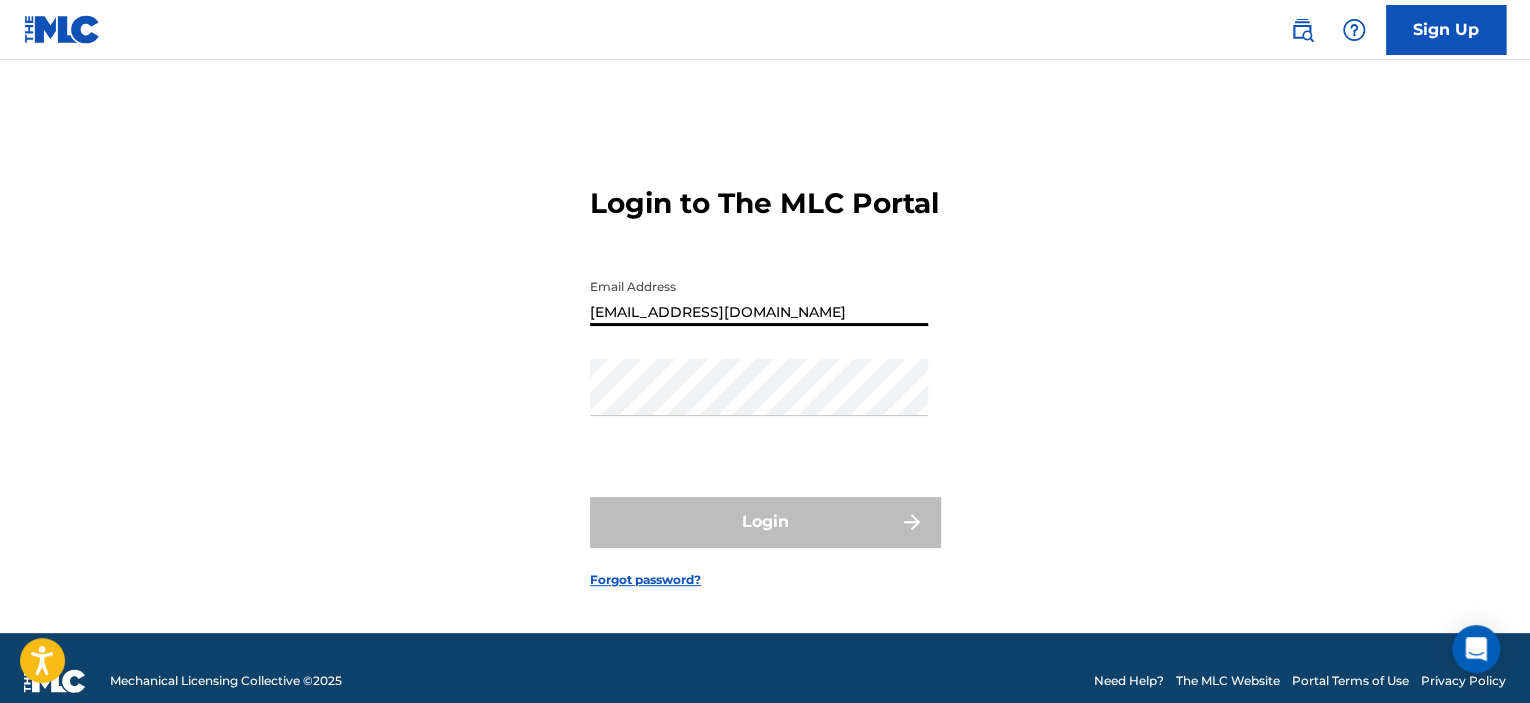 click on "Login to The MLC Portal Email Address [EMAIL_ADDRESS][DOMAIN_NAME] Password Login Forgot password?" at bounding box center [765, 371] 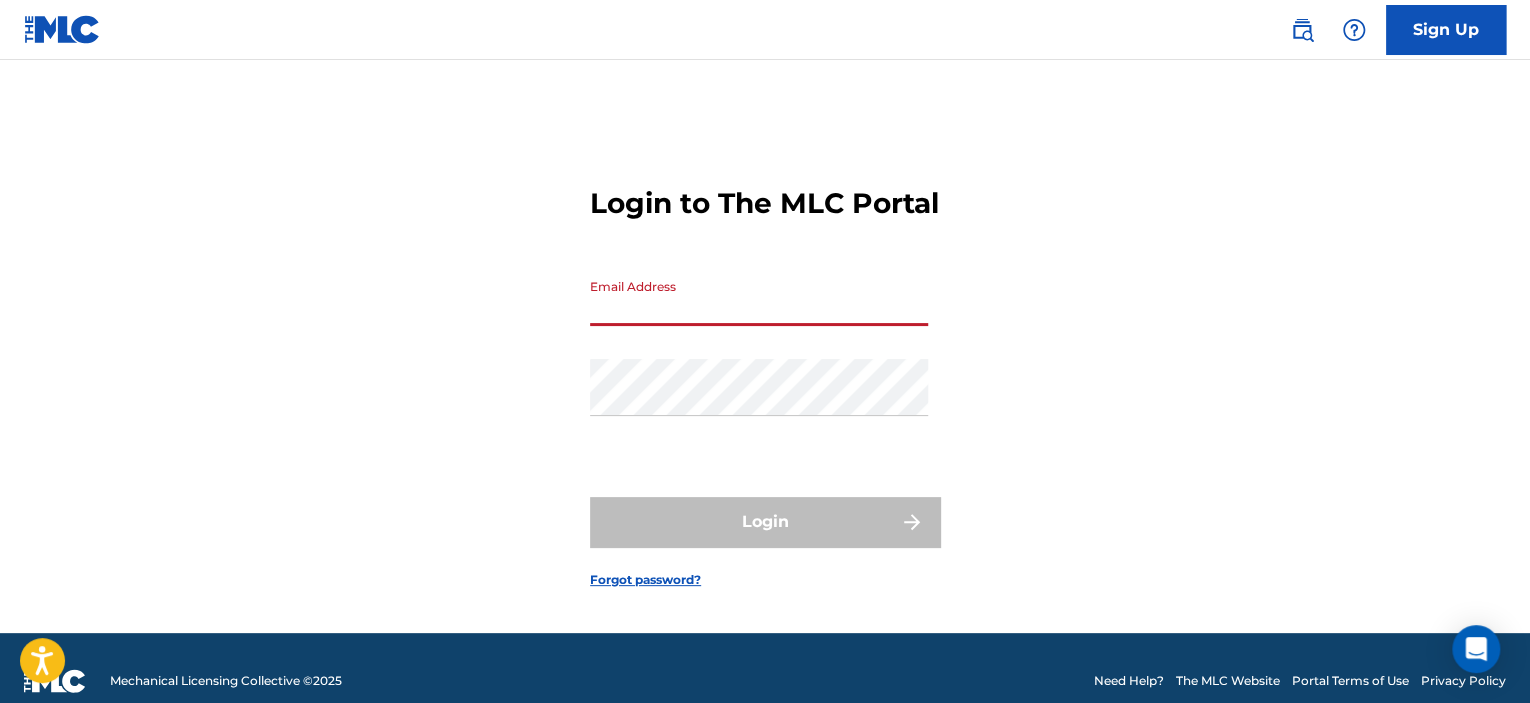 type 